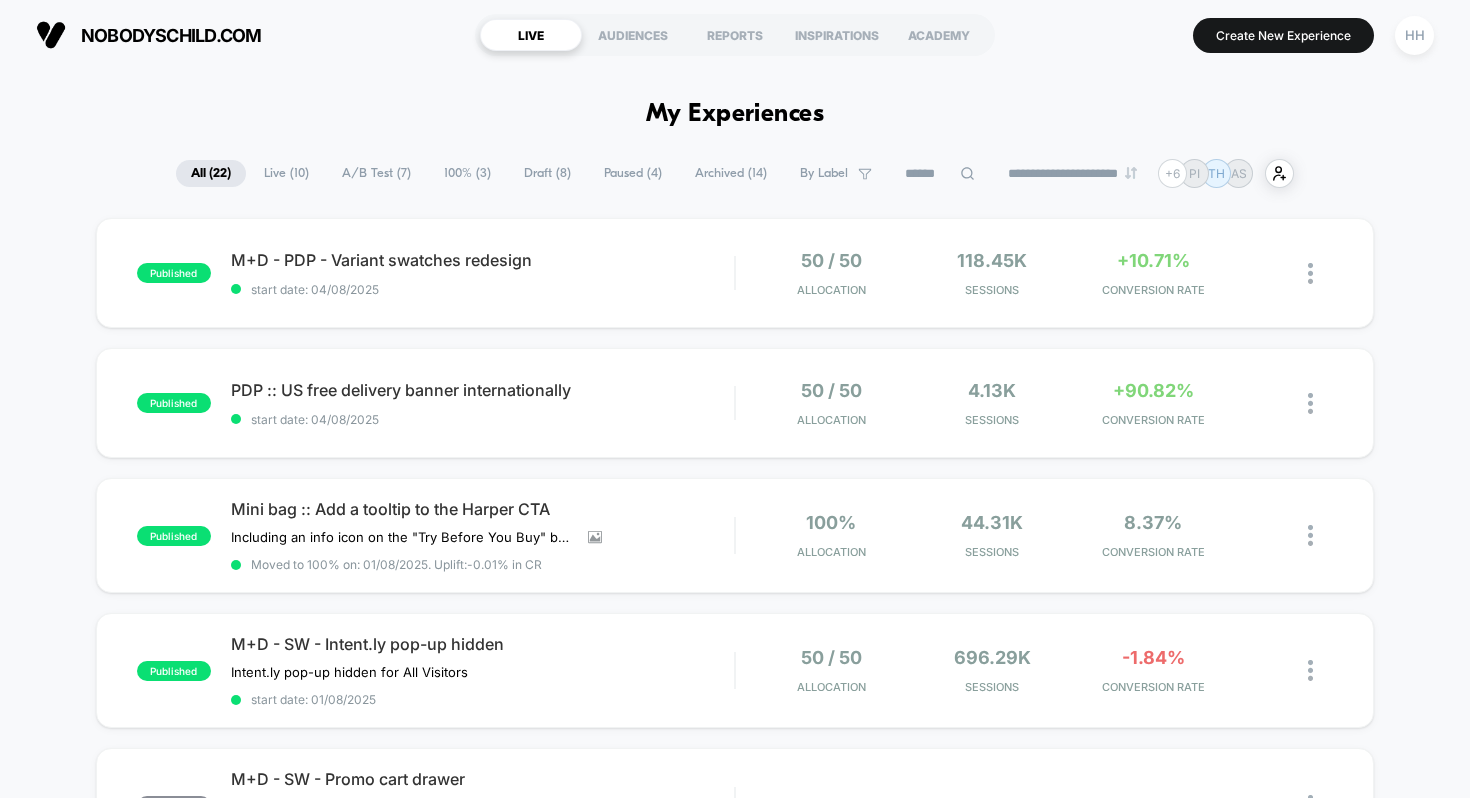scroll, scrollTop: 0, scrollLeft: 0, axis: both 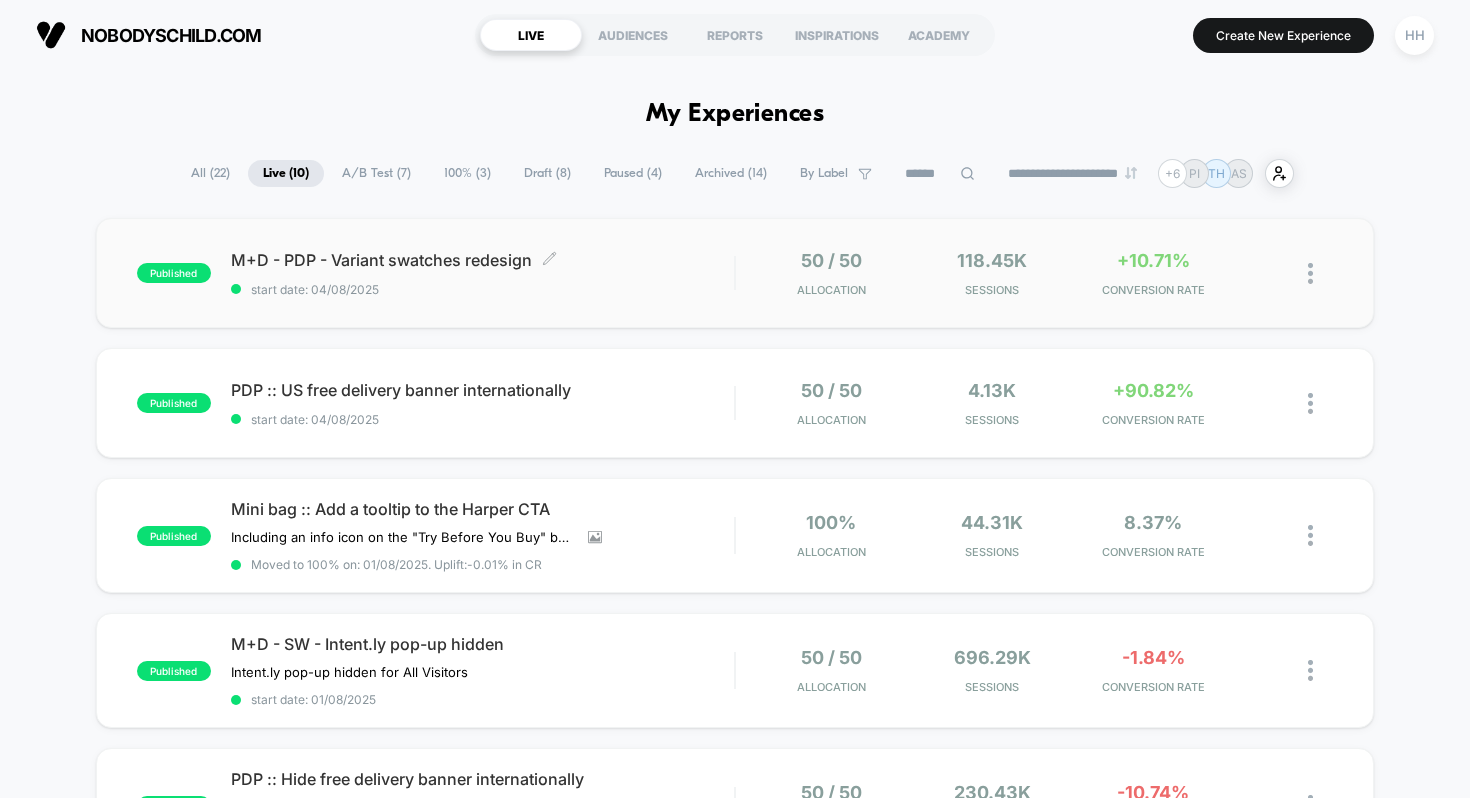click on "M+D - PDP - Variant swatches redesign Click to edit experience details" at bounding box center (483, 260) 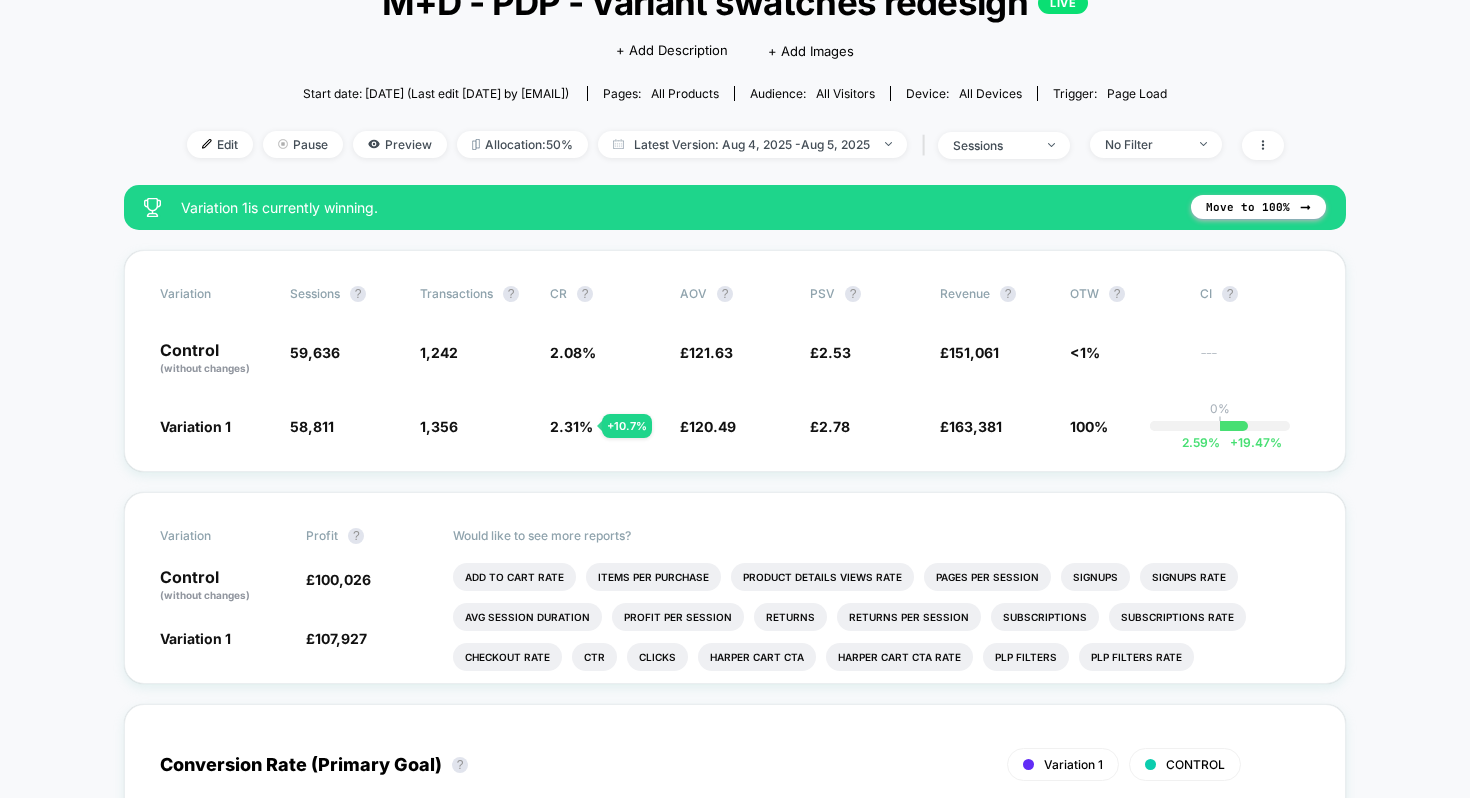 scroll, scrollTop: 0, scrollLeft: 0, axis: both 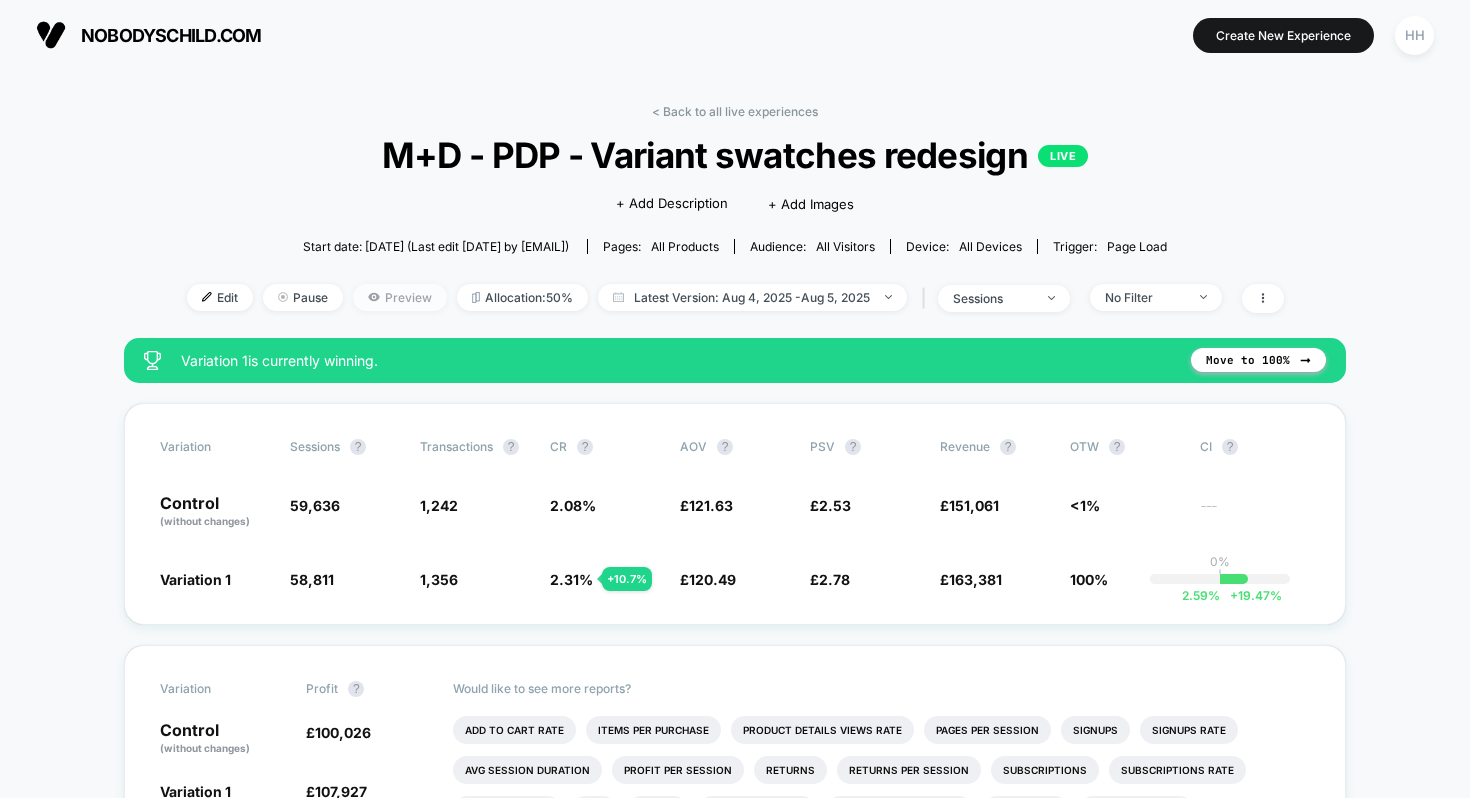 click on "Preview" at bounding box center (400, 297) 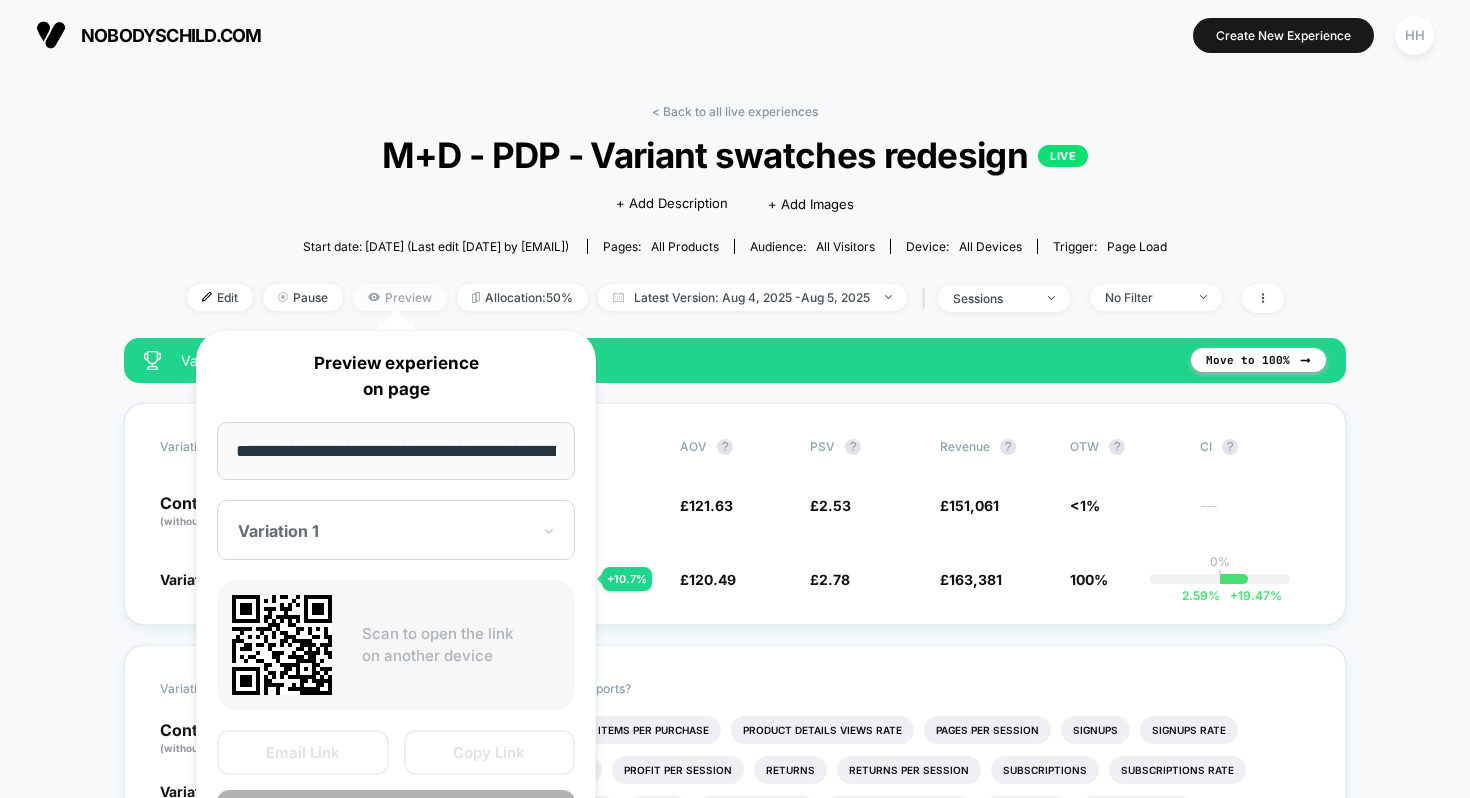 scroll, scrollTop: 0, scrollLeft: 1158, axis: horizontal 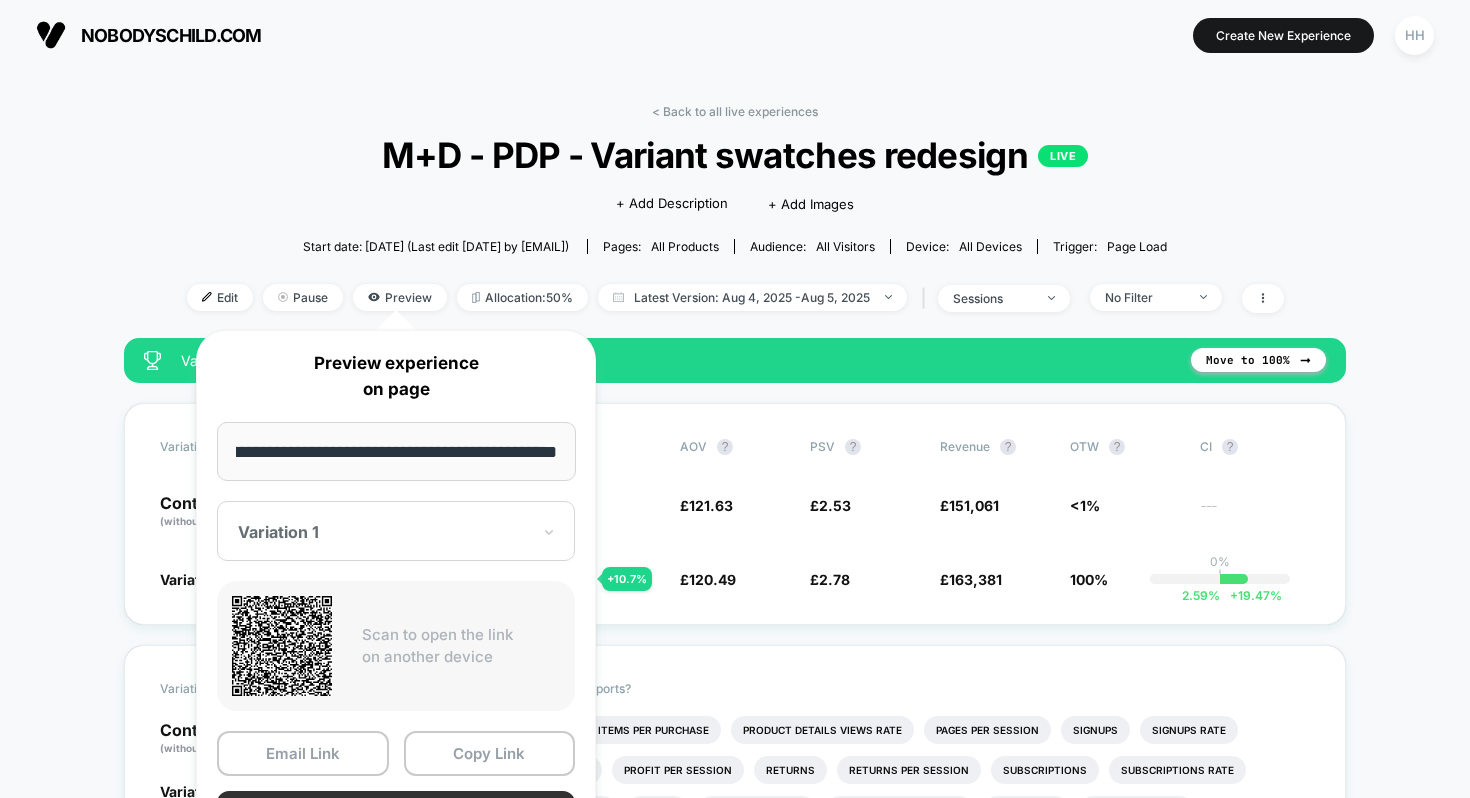 click on "Preview" at bounding box center [396, 813] 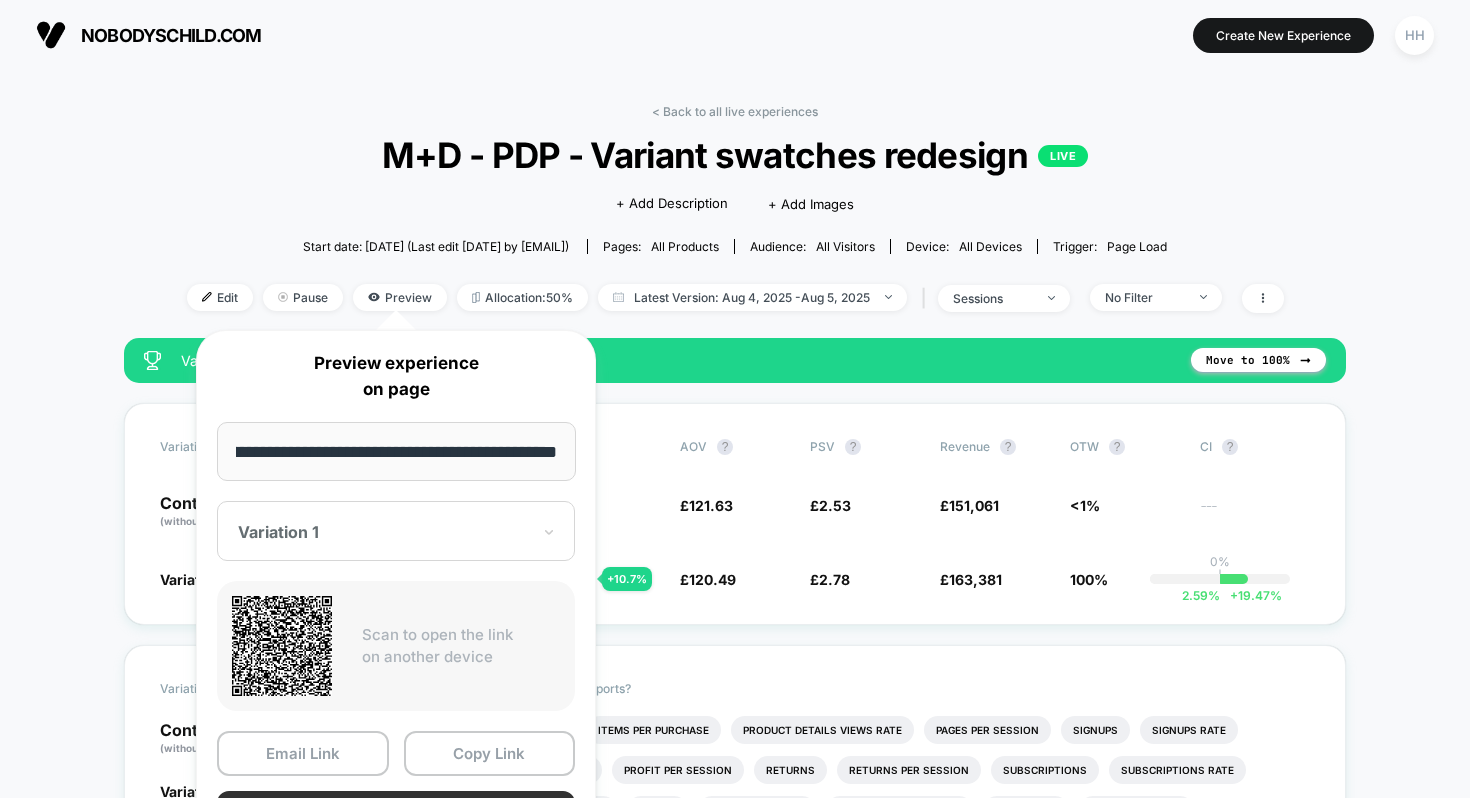 scroll, scrollTop: 0, scrollLeft: 0, axis: both 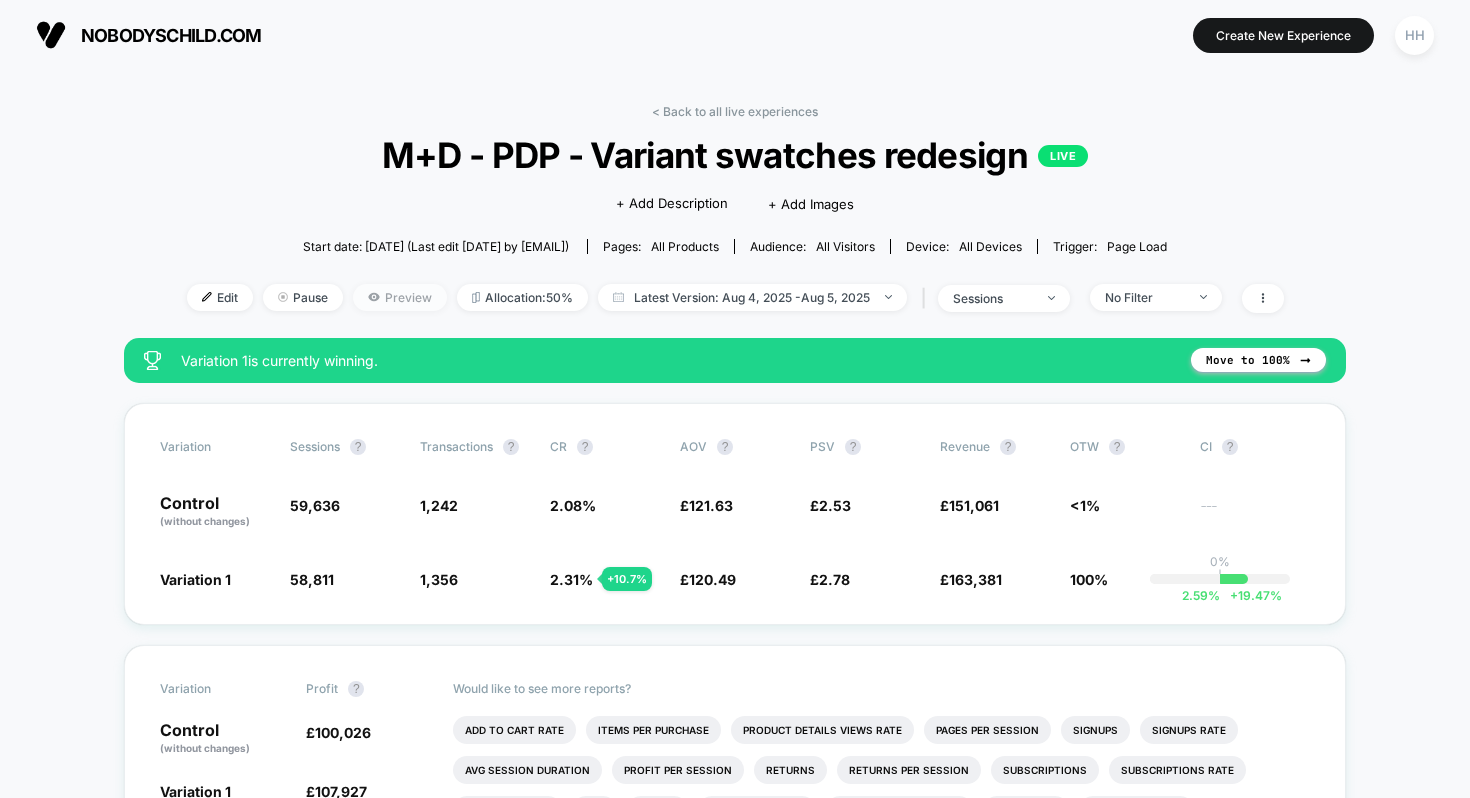 click on "Preview" at bounding box center [400, 297] 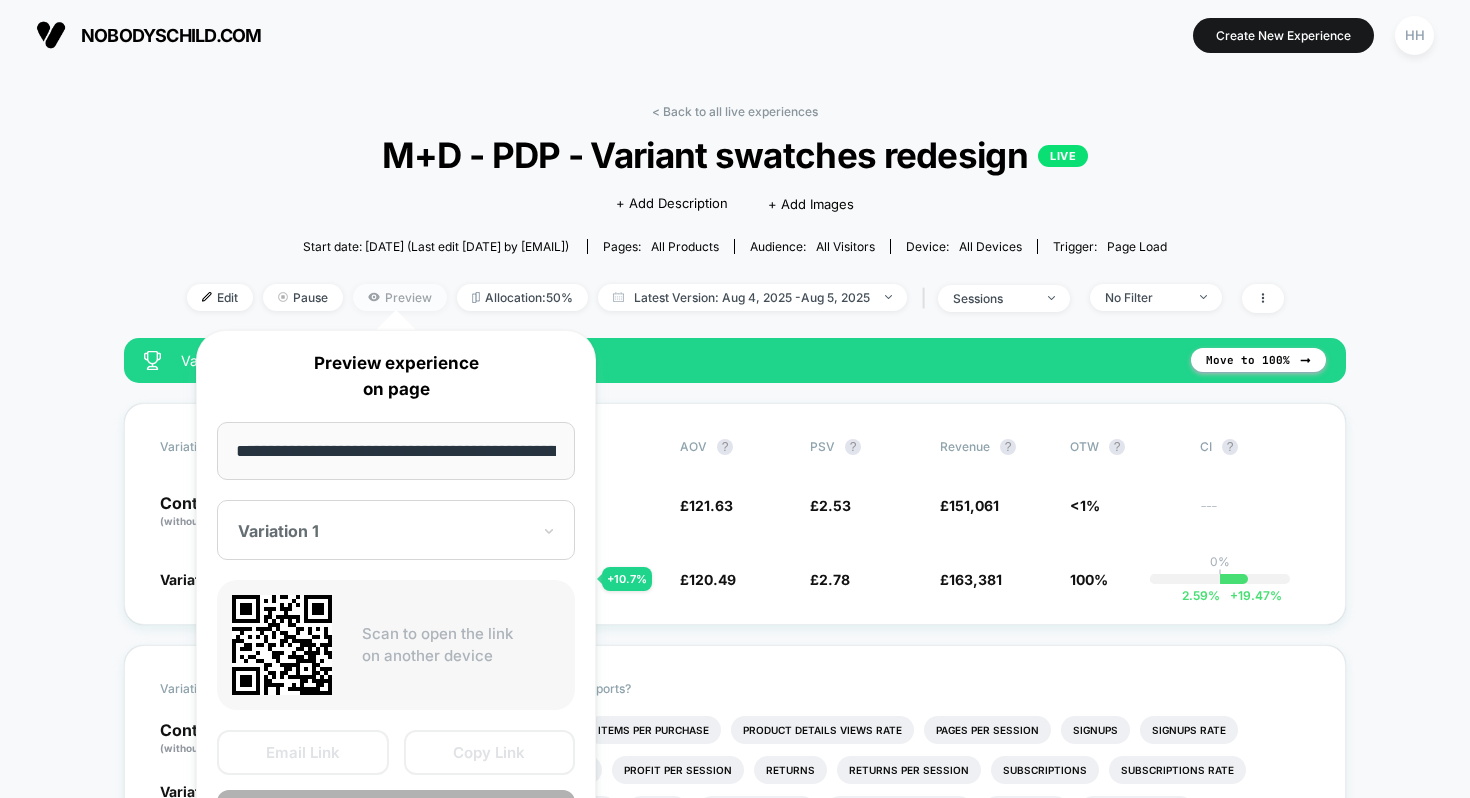 scroll, scrollTop: 0, scrollLeft: 1158, axis: horizontal 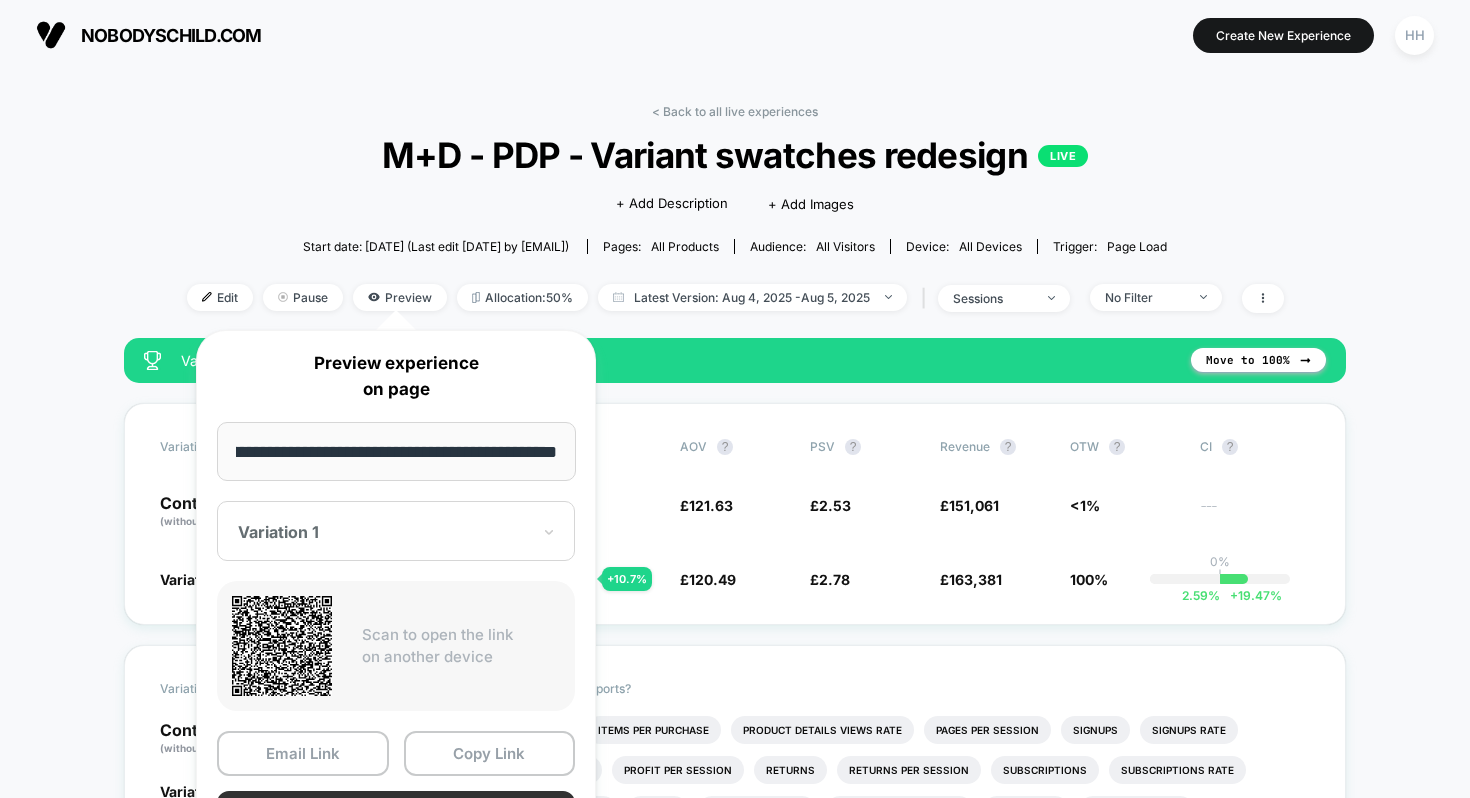 click on "Preview" at bounding box center [396, 813] 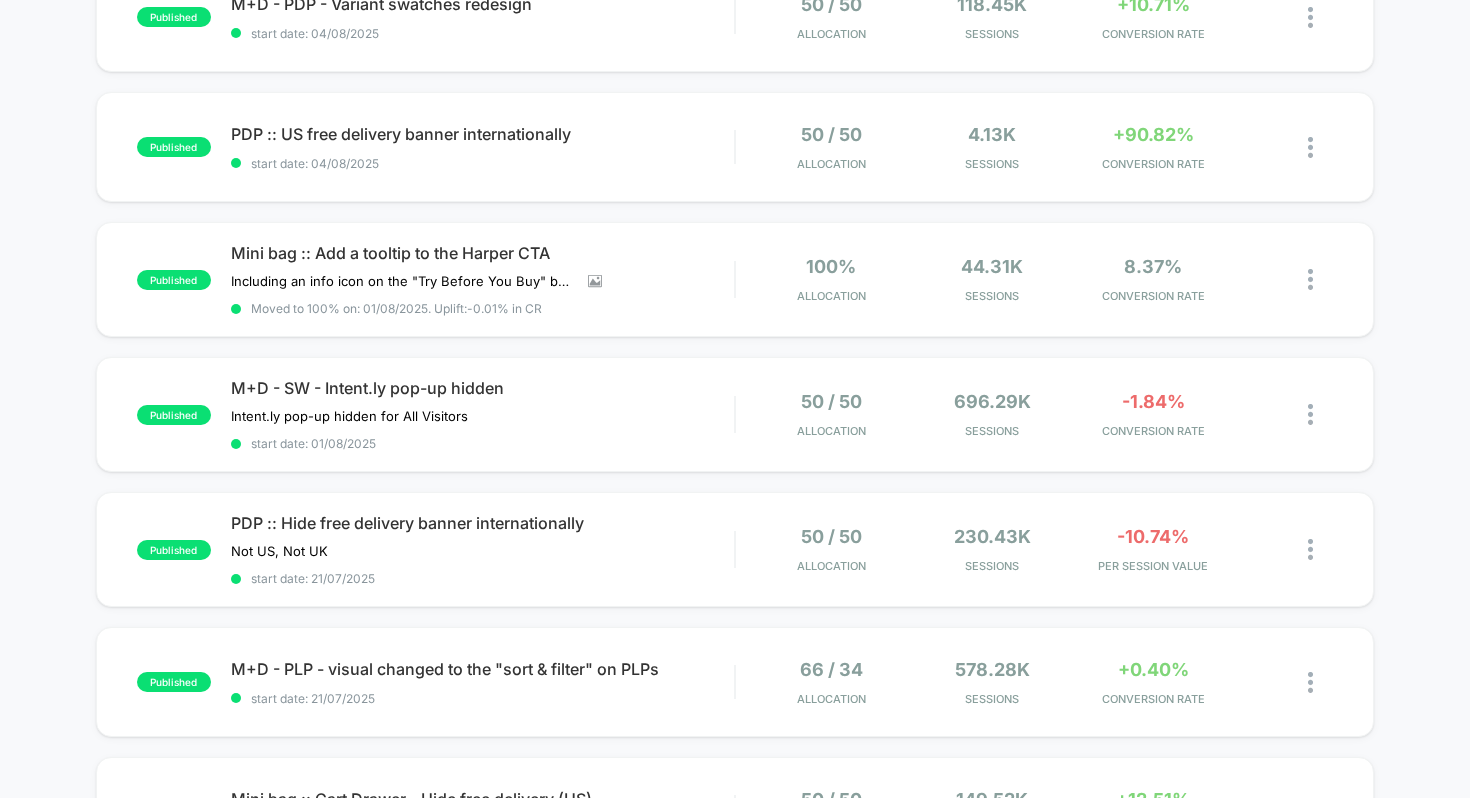 scroll, scrollTop: 263, scrollLeft: 0, axis: vertical 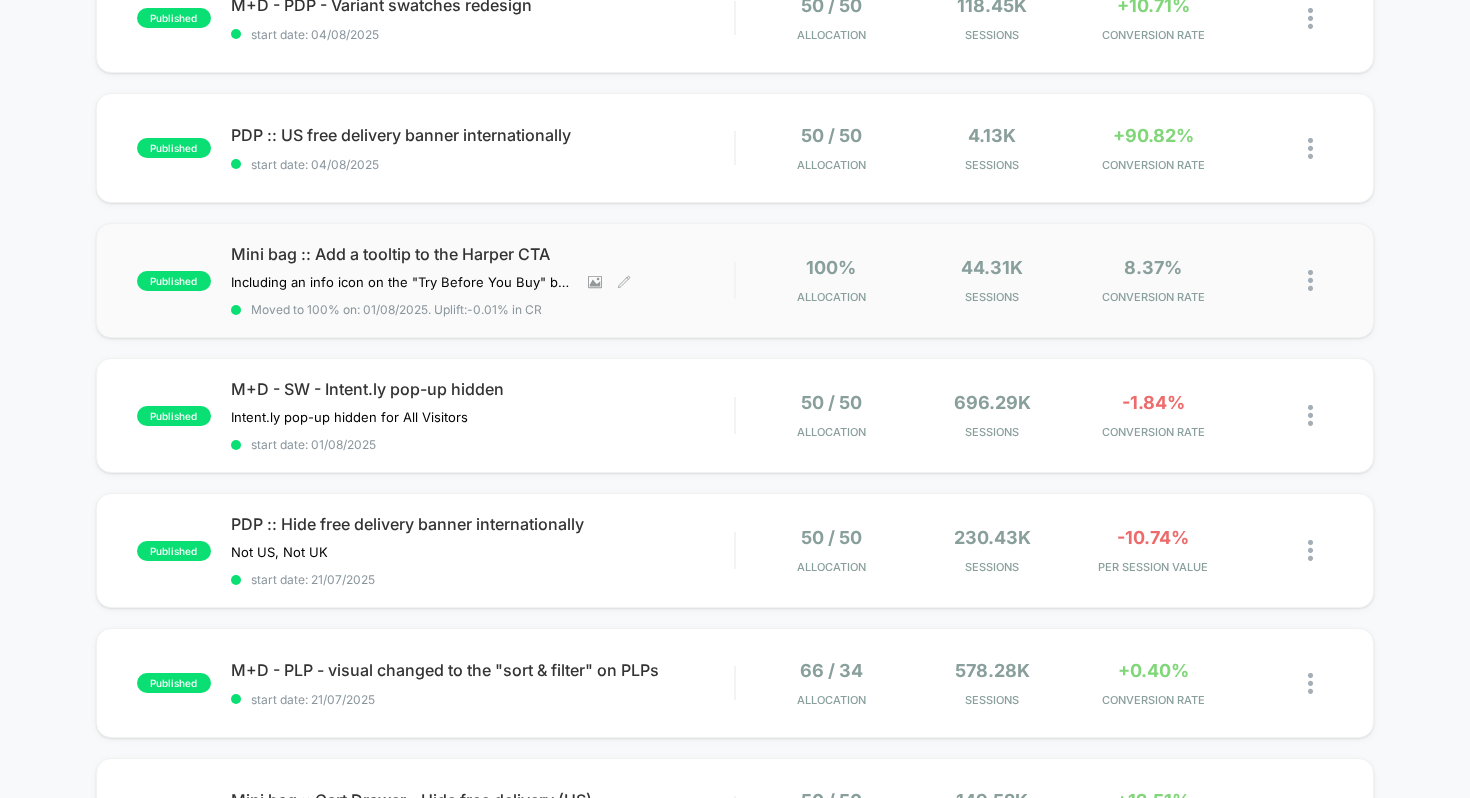 click on "Mini bag :: Add a tooltip to the Harper CTA" at bounding box center [483, 254] 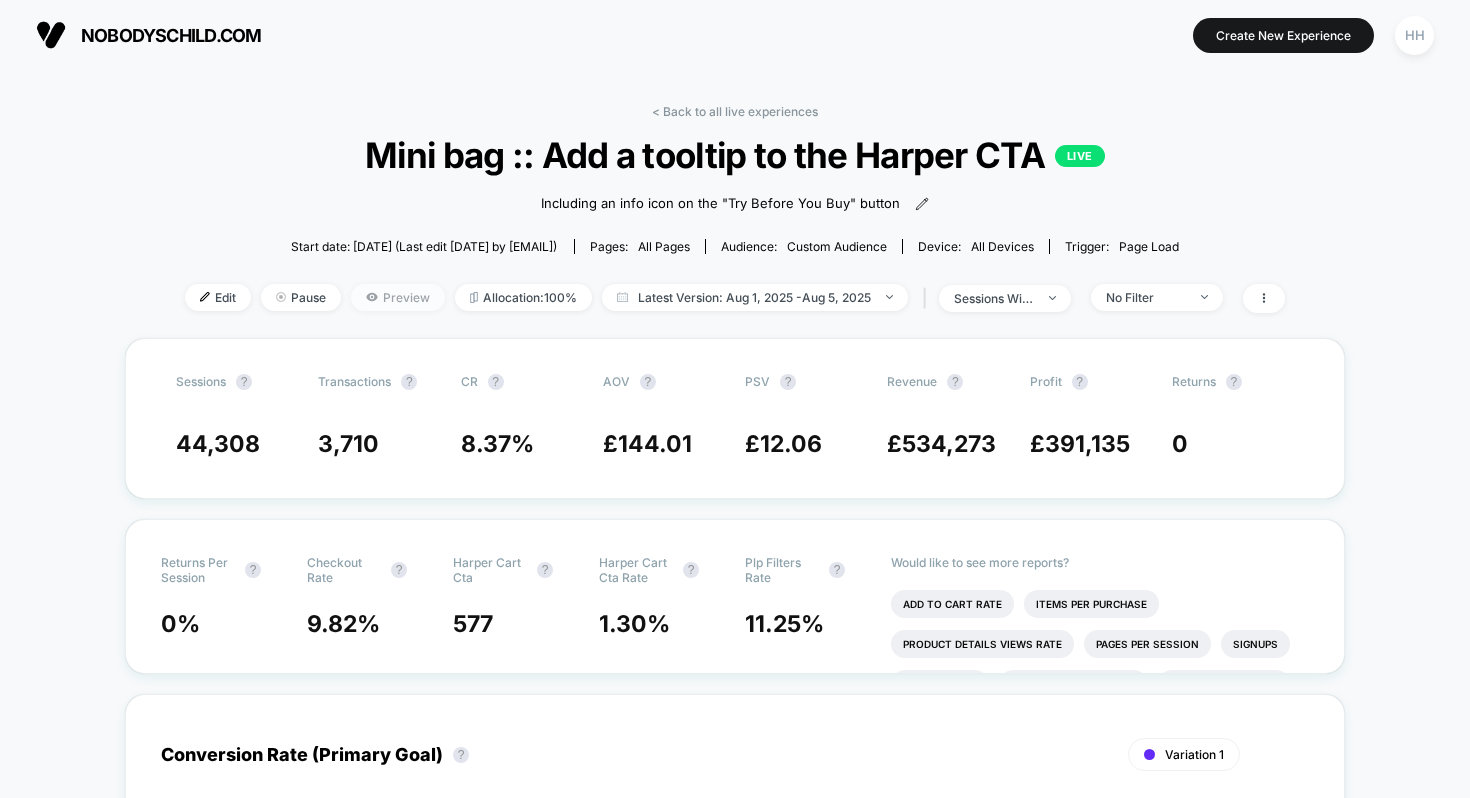 click 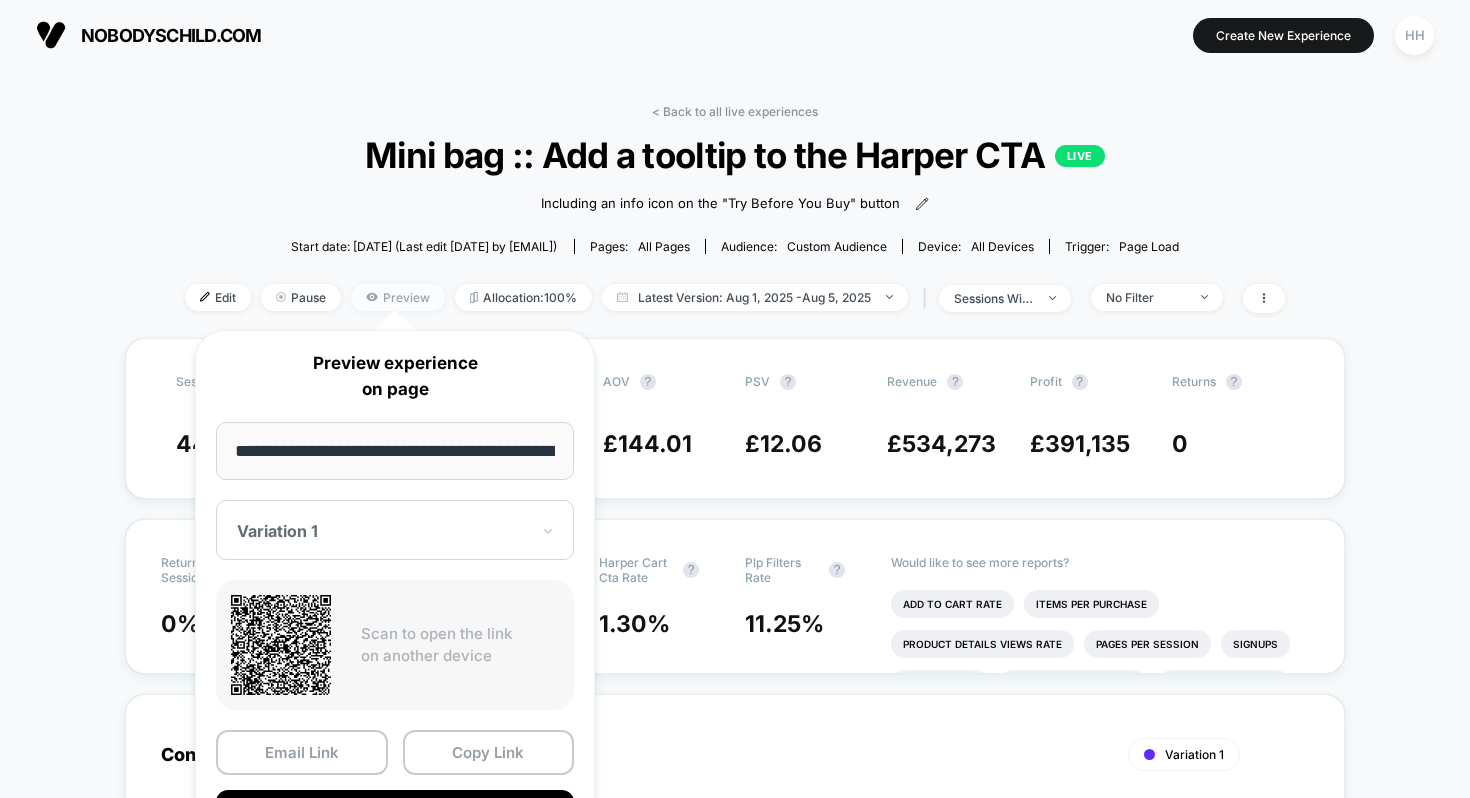 scroll, scrollTop: 0, scrollLeft: 504, axis: horizontal 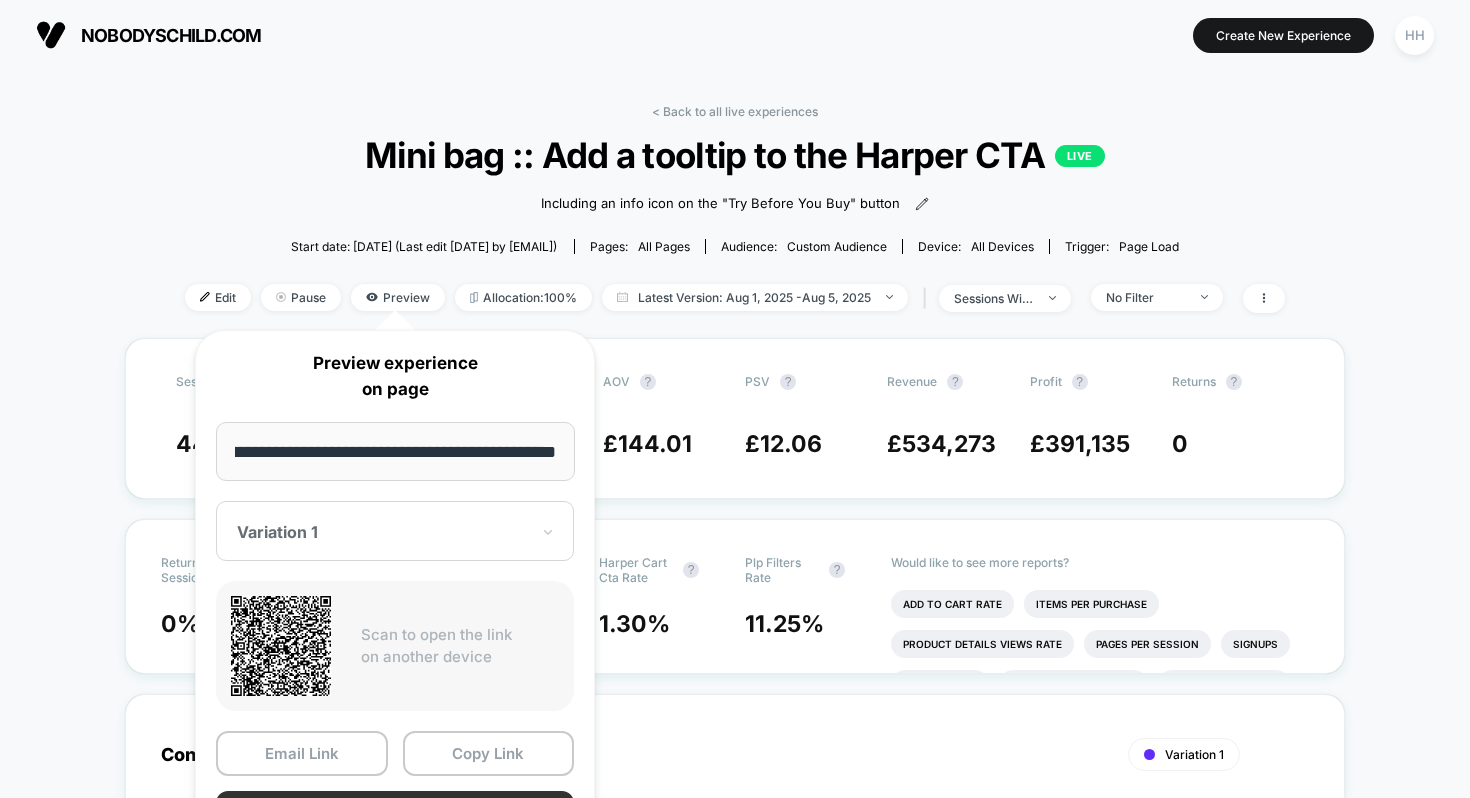 click on "Preview" at bounding box center [395, 813] 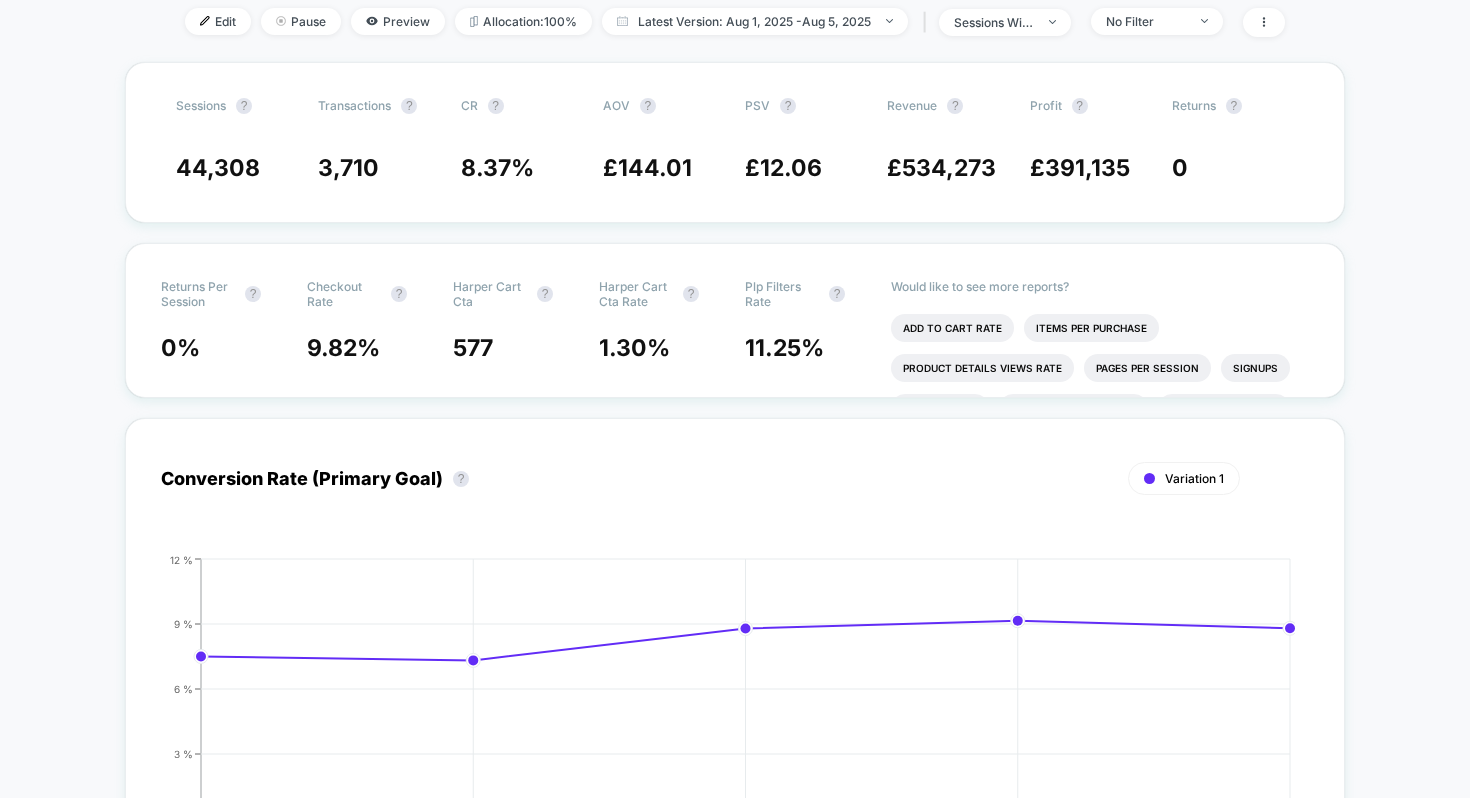 scroll, scrollTop: 0, scrollLeft: 0, axis: both 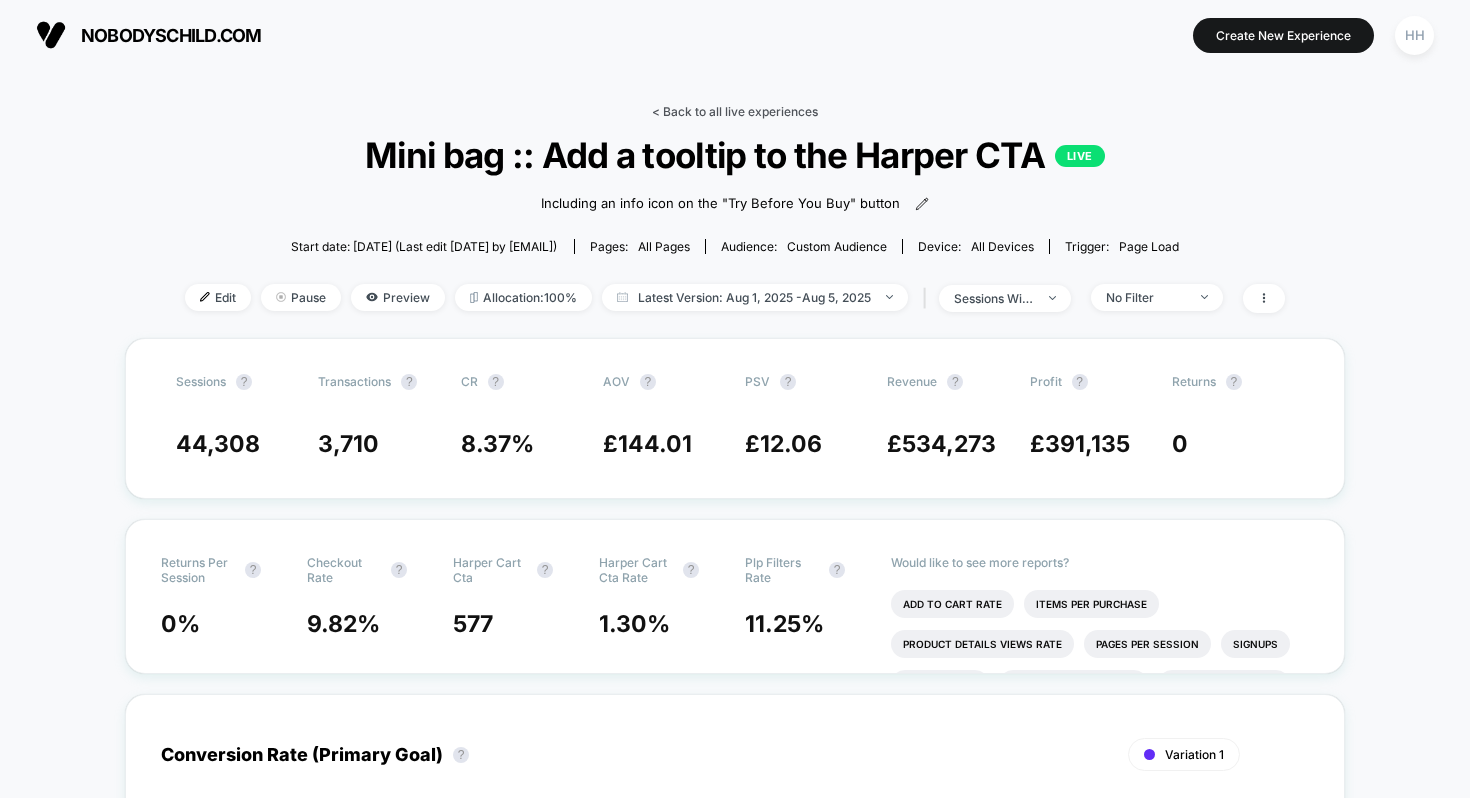 click on "< Back to all live experiences" at bounding box center (735, 111) 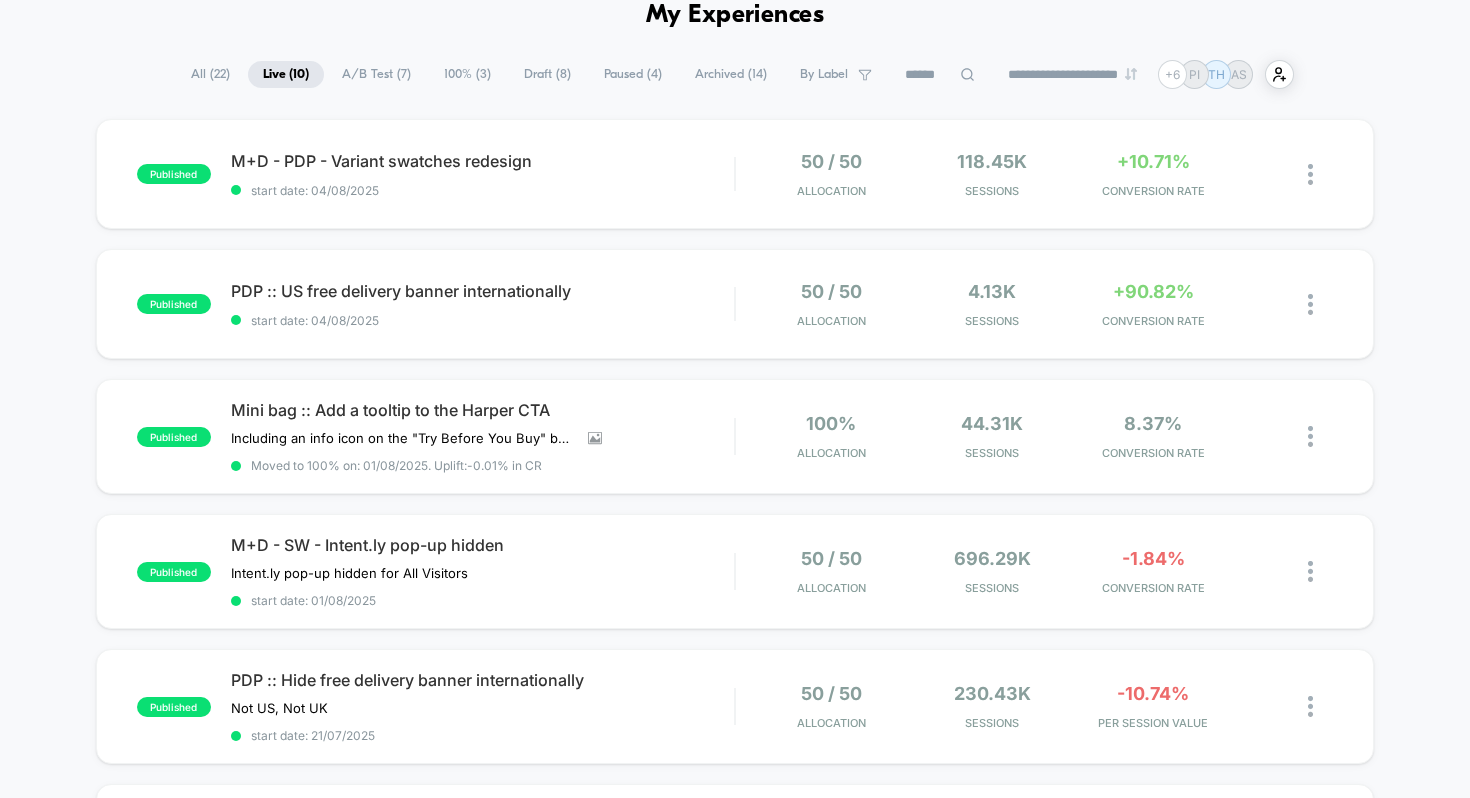 scroll, scrollTop: 112, scrollLeft: 0, axis: vertical 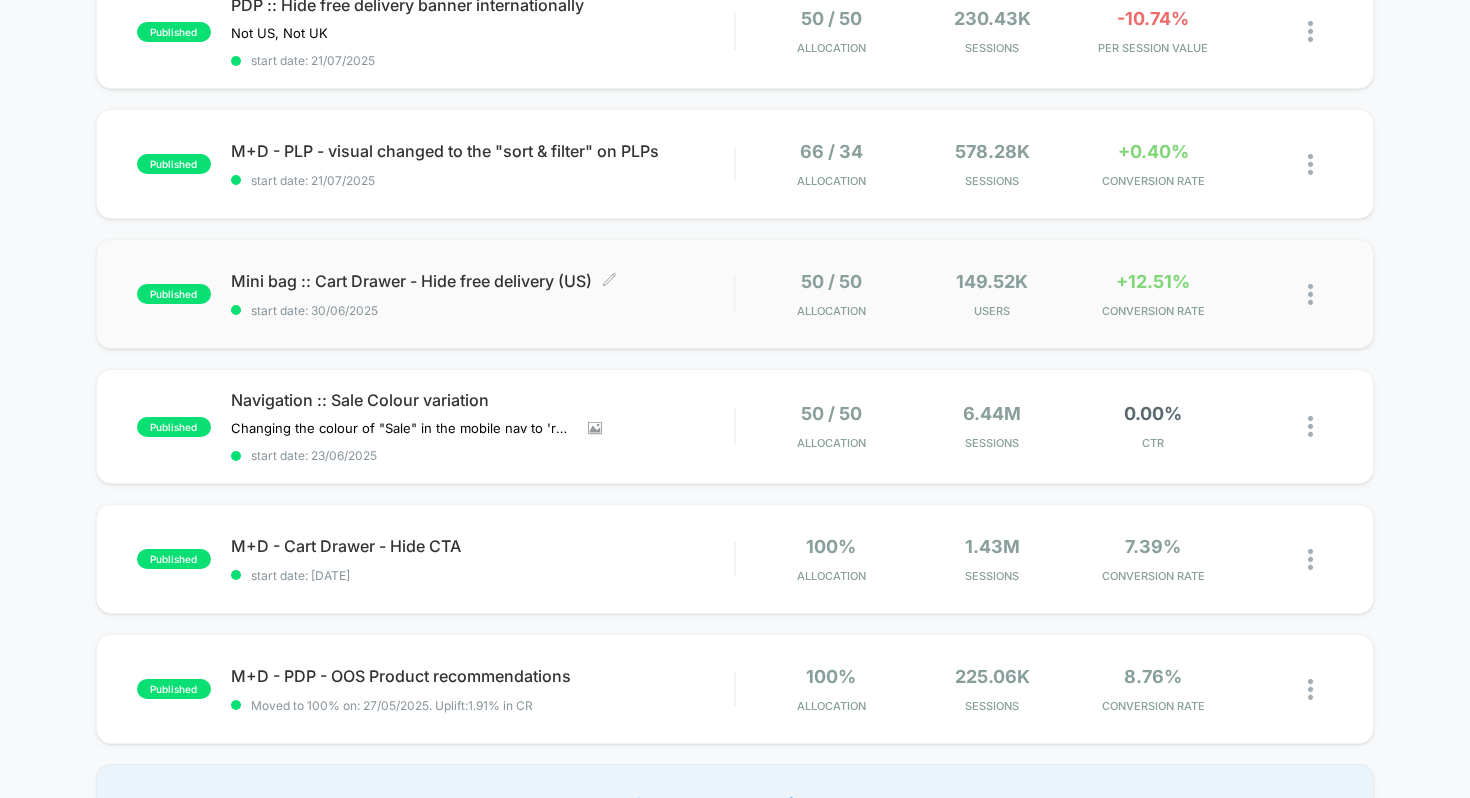 click on "Mini bag :: Cart Drawer - Hide free delivery (US) Click to edit experience details" at bounding box center [483, 281] 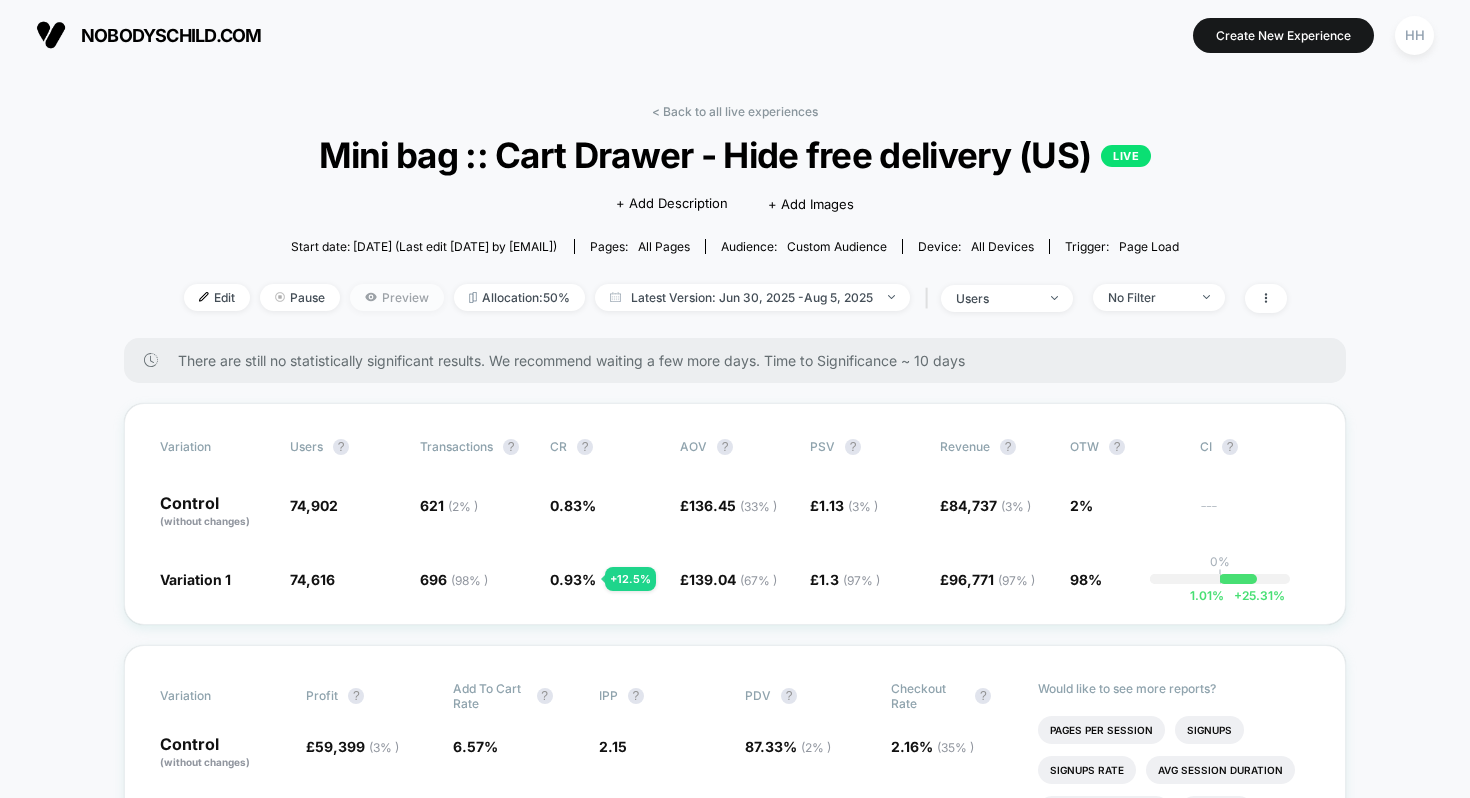click on "Preview" at bounding box center (397, 297) 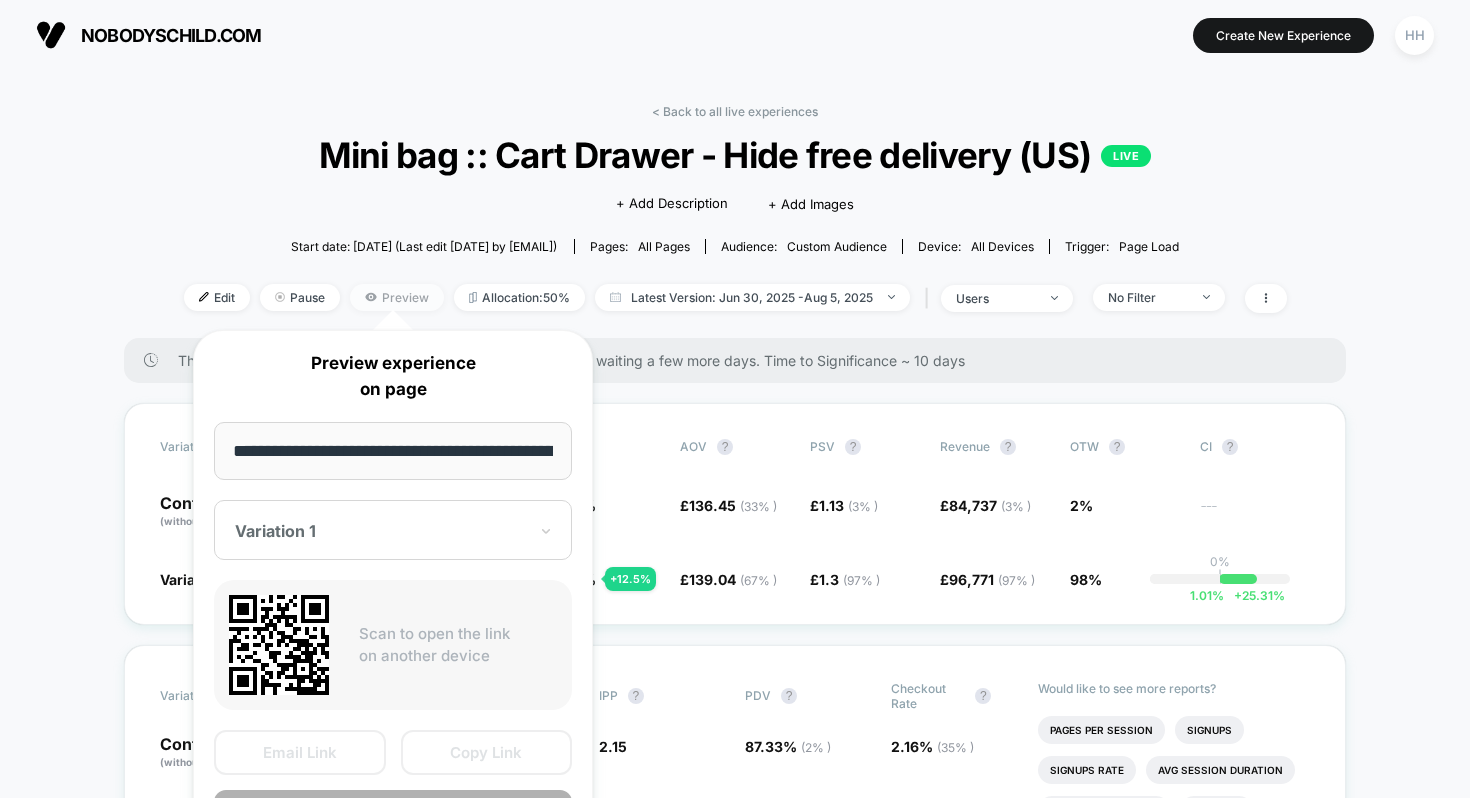 scroll, scrollTop: 0, scrollLeft: 333, axis: horizontal 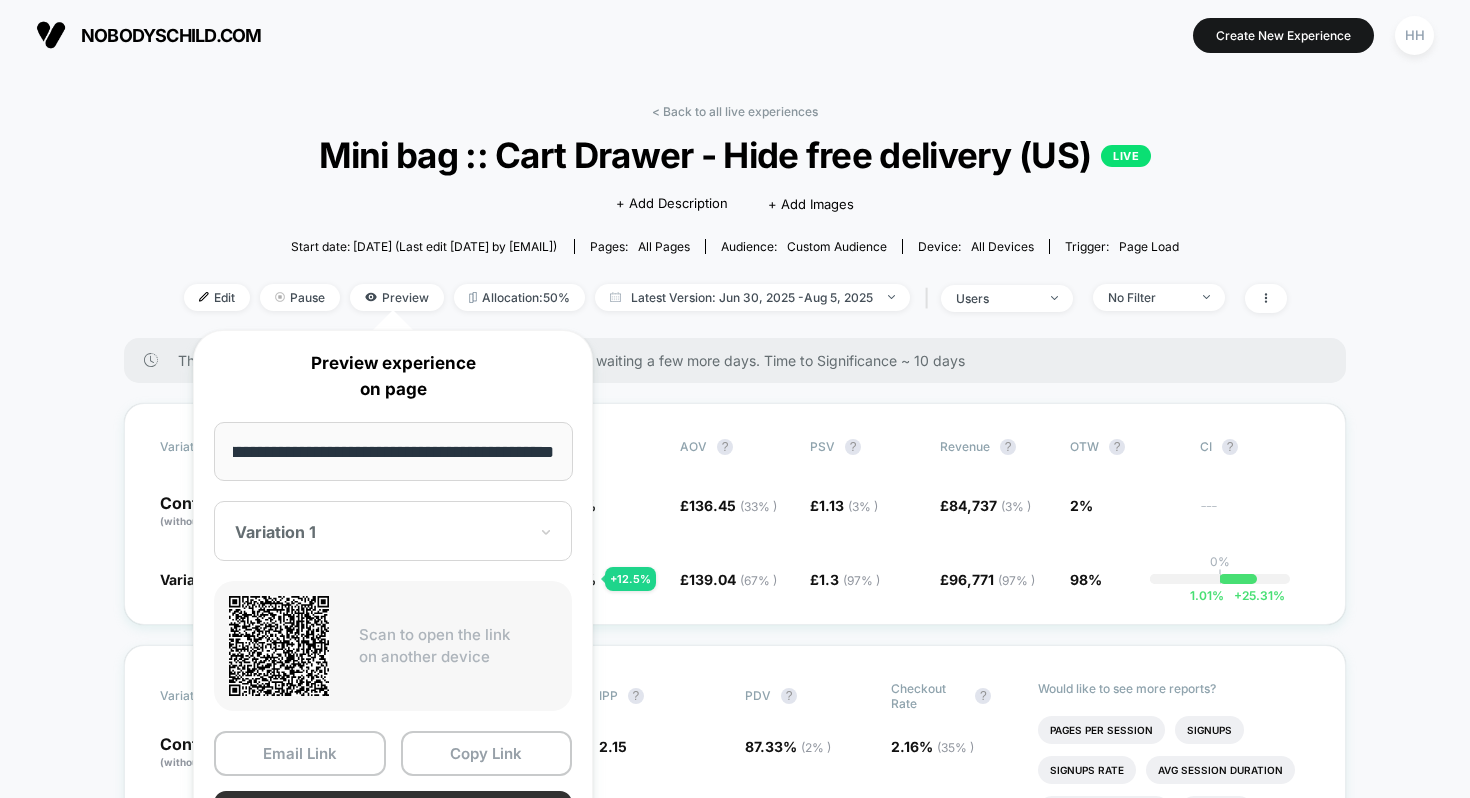 click on "Preview" at bounding box center [393, 813] 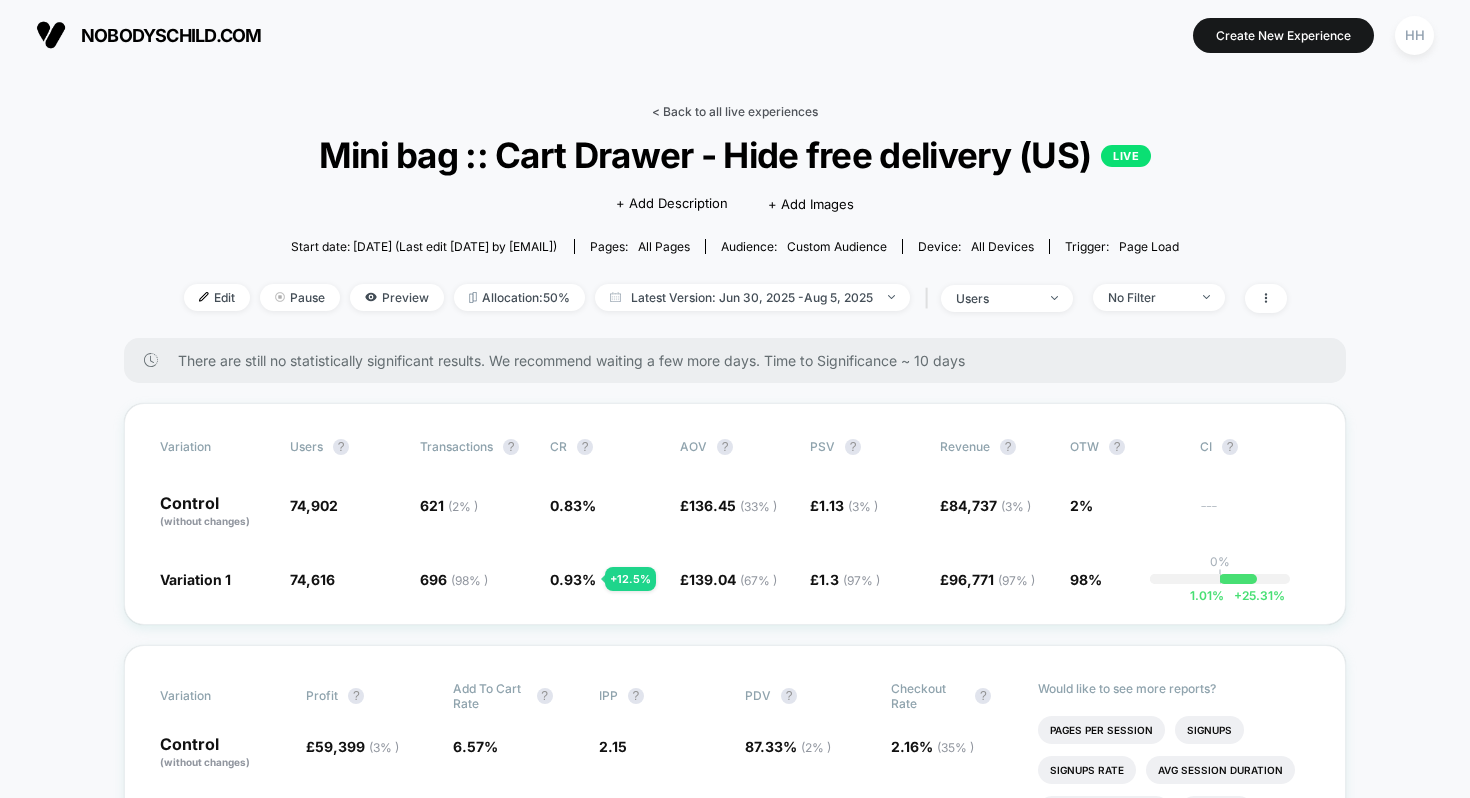 click on "< Back to all live experiences" at bounding box center [735, 111] 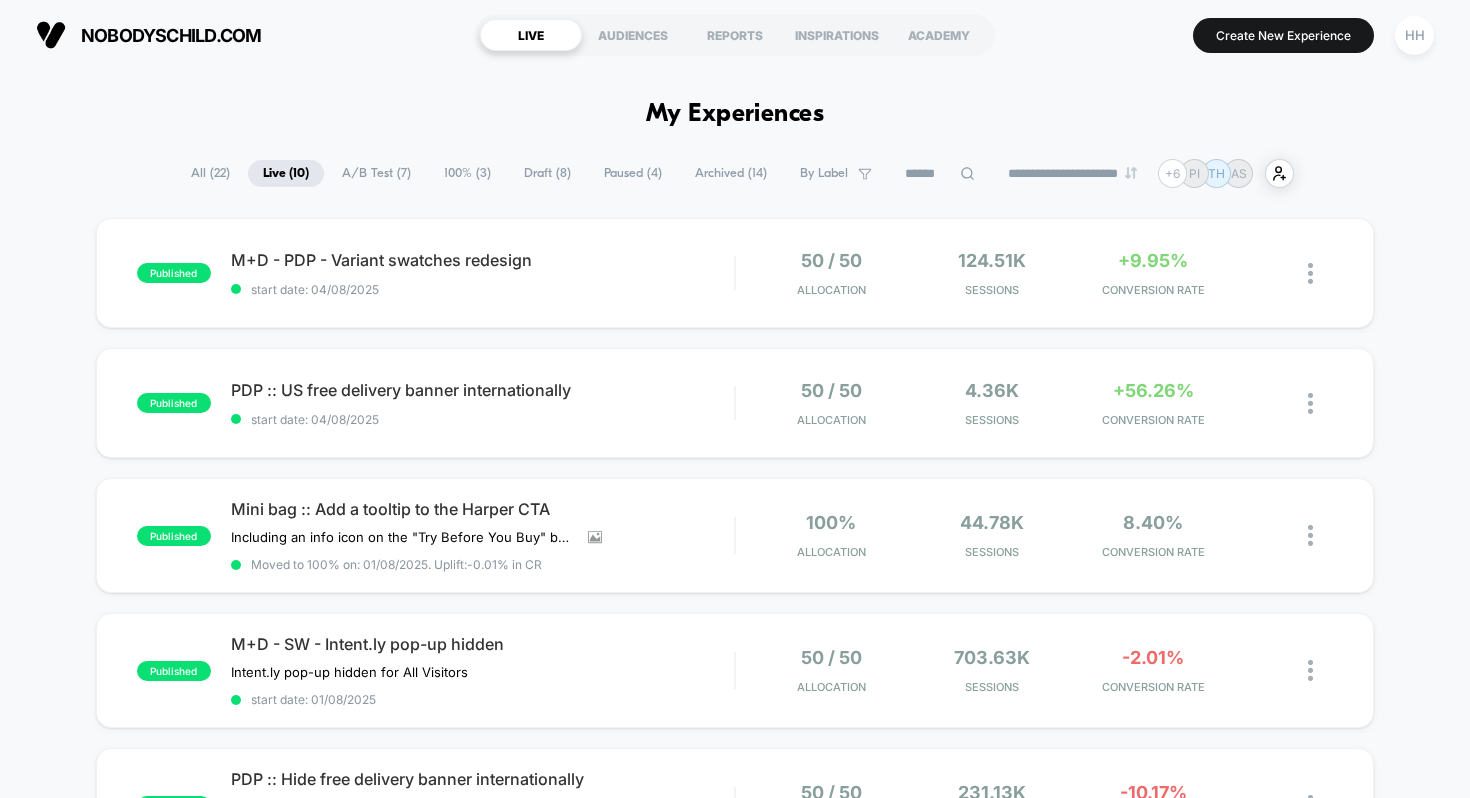 click on "Paused ( 4 )" at bounding box center [633, 173] 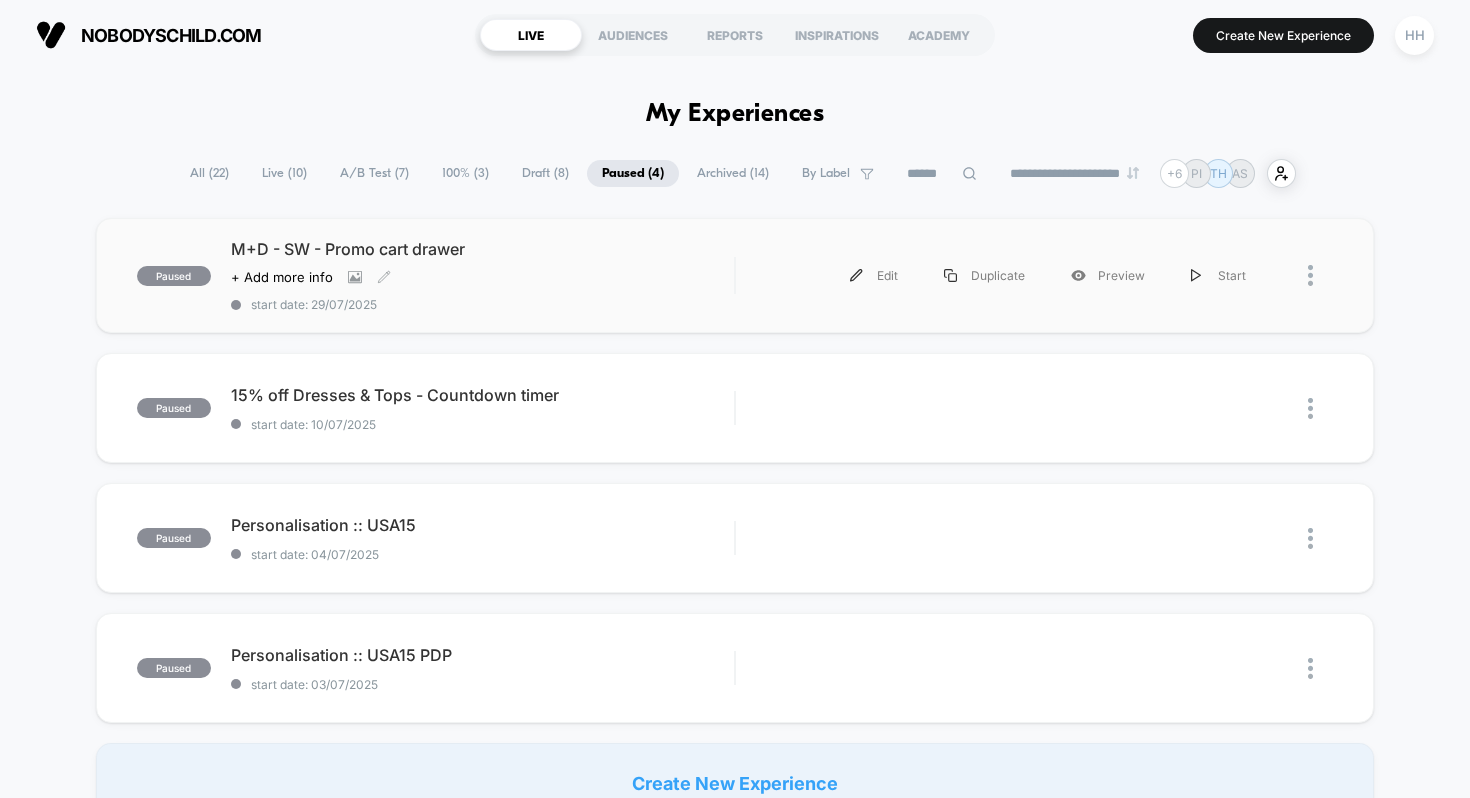 click on "M+D - SW - Promo cart drawer" at bounding box center (483, 249) 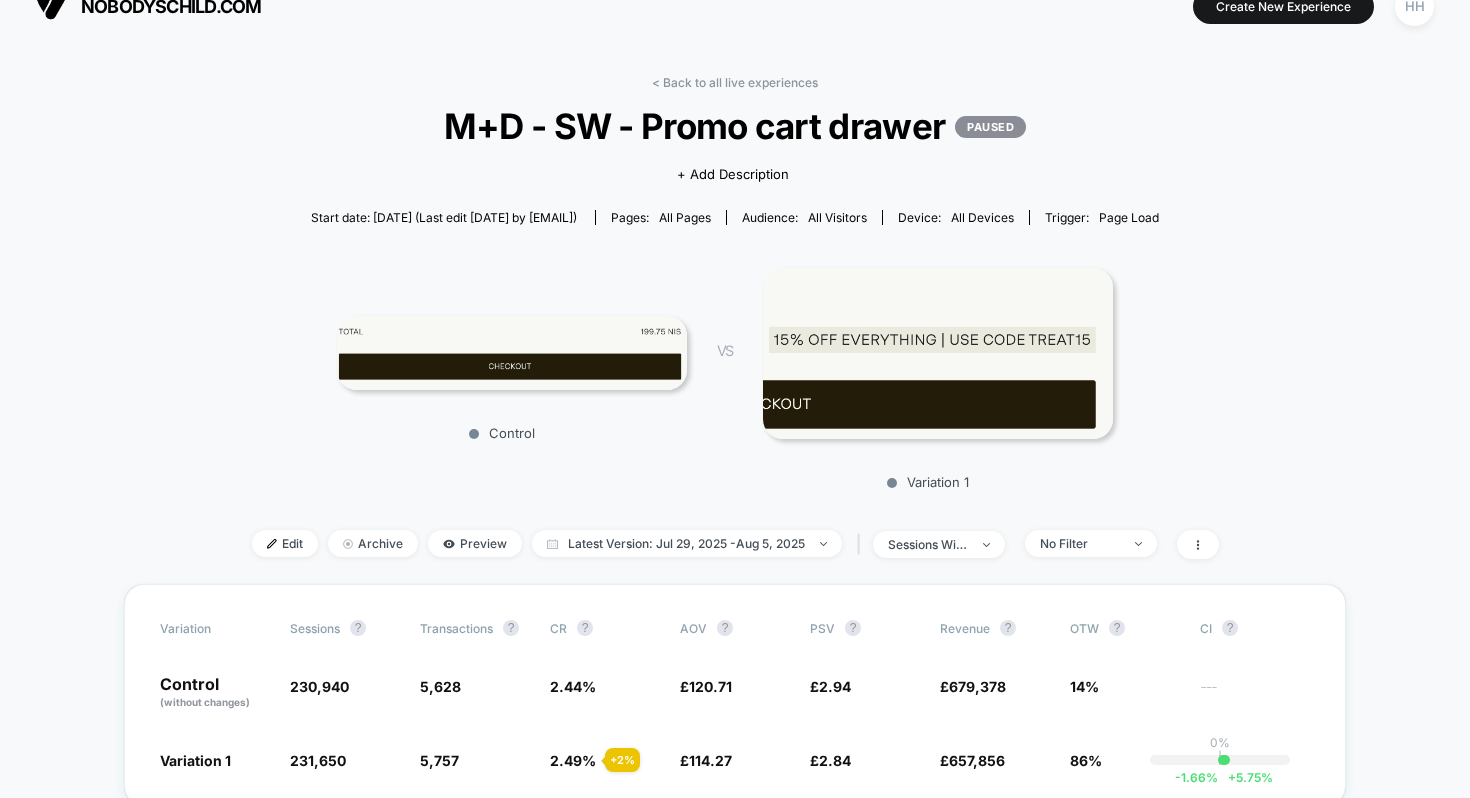 scroll, scrollTop: 0, scrollLeft: 0, axis: both 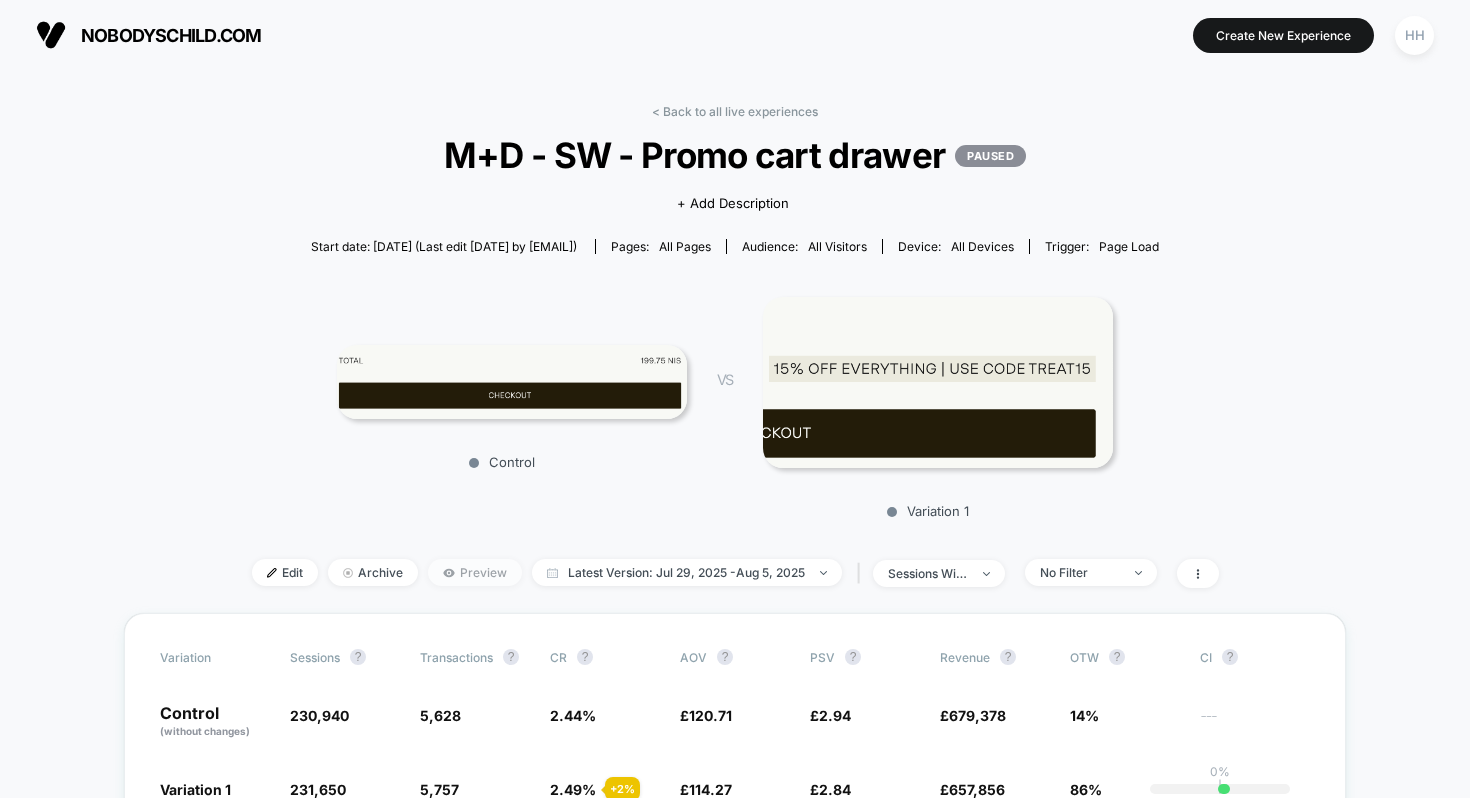 click on "Preview" at bounding box center (475, 572) 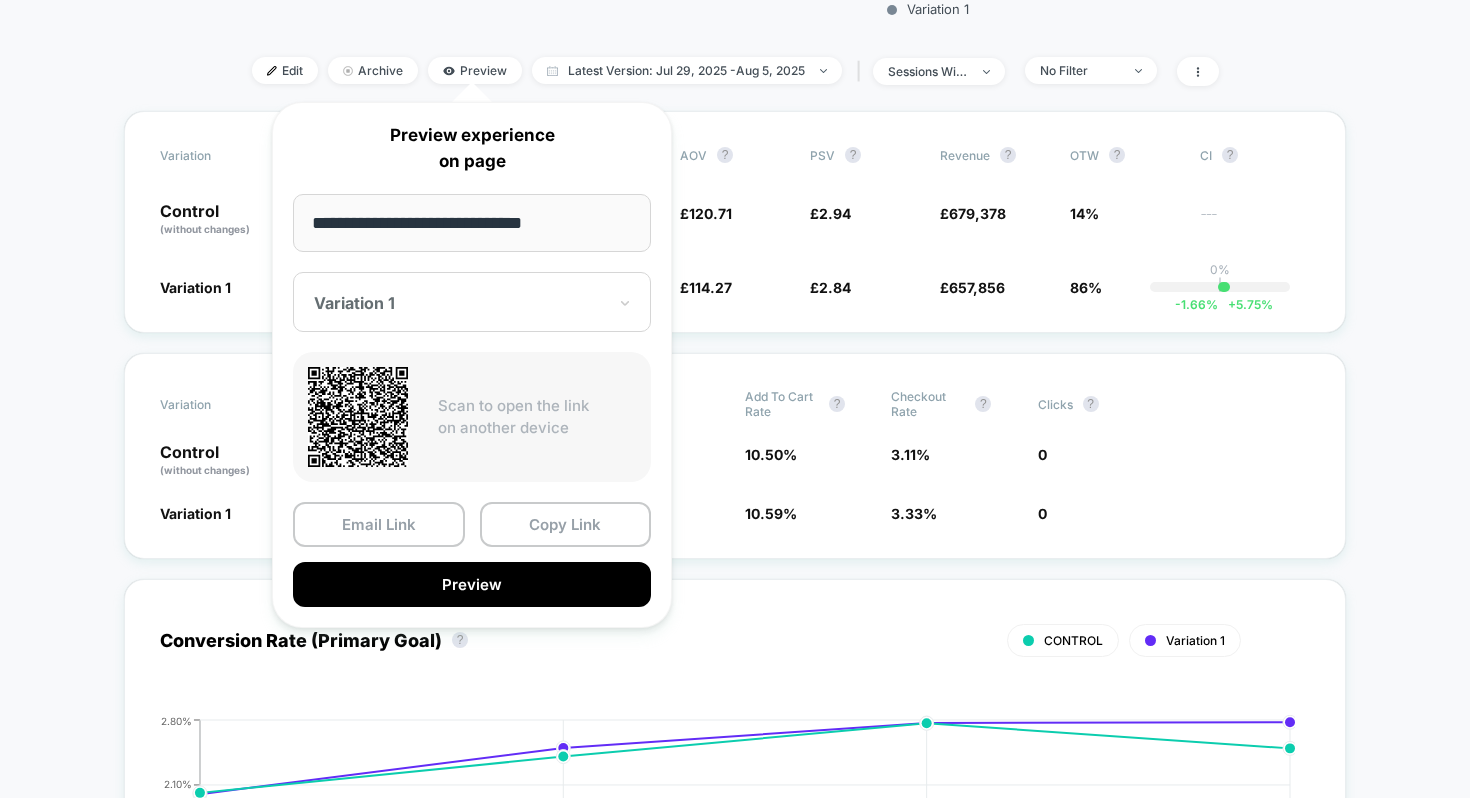 scroll, scrollTop: 503, scrollLeft: 0, axis: vertical 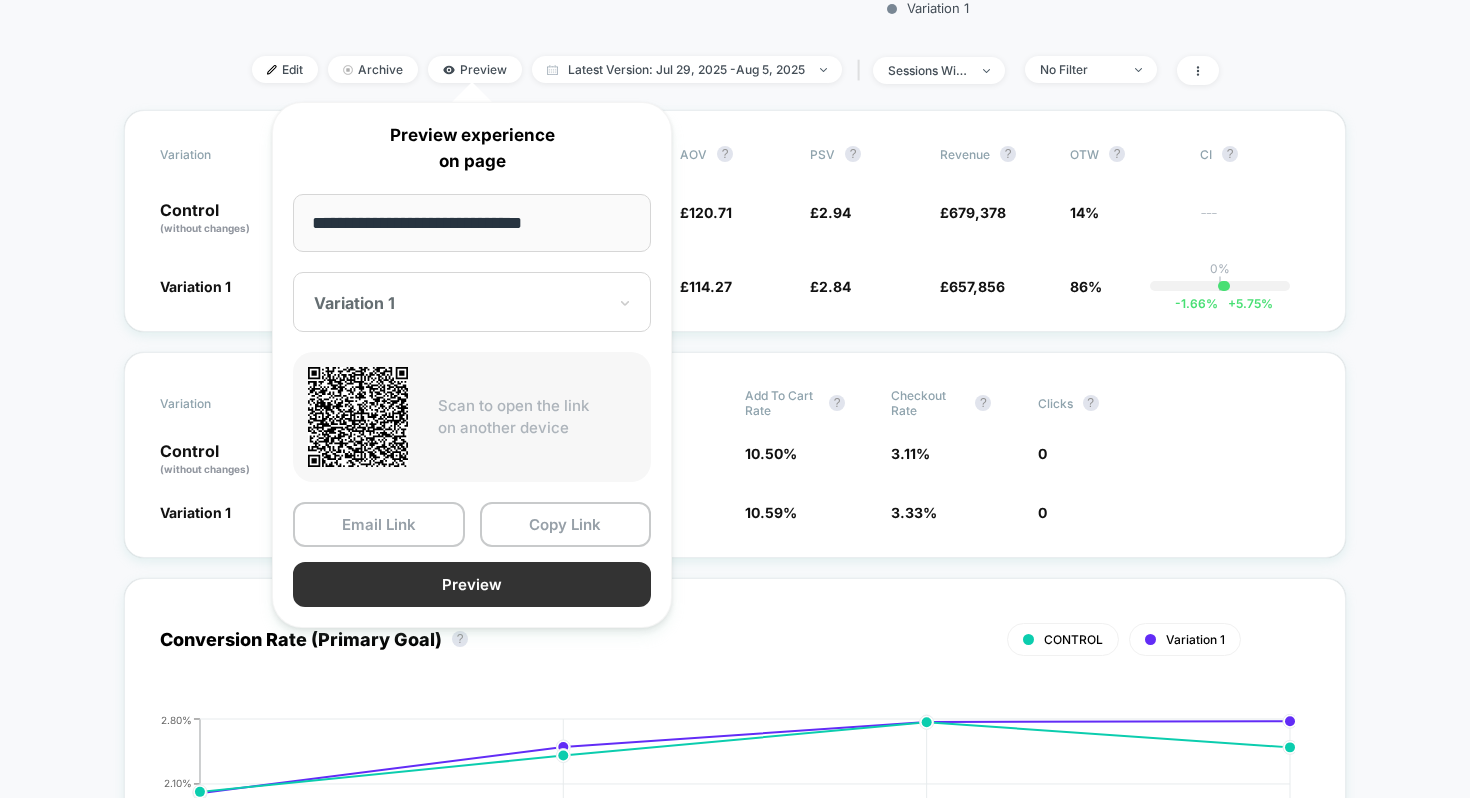click on "Preview" at bounding box center [472, 584] 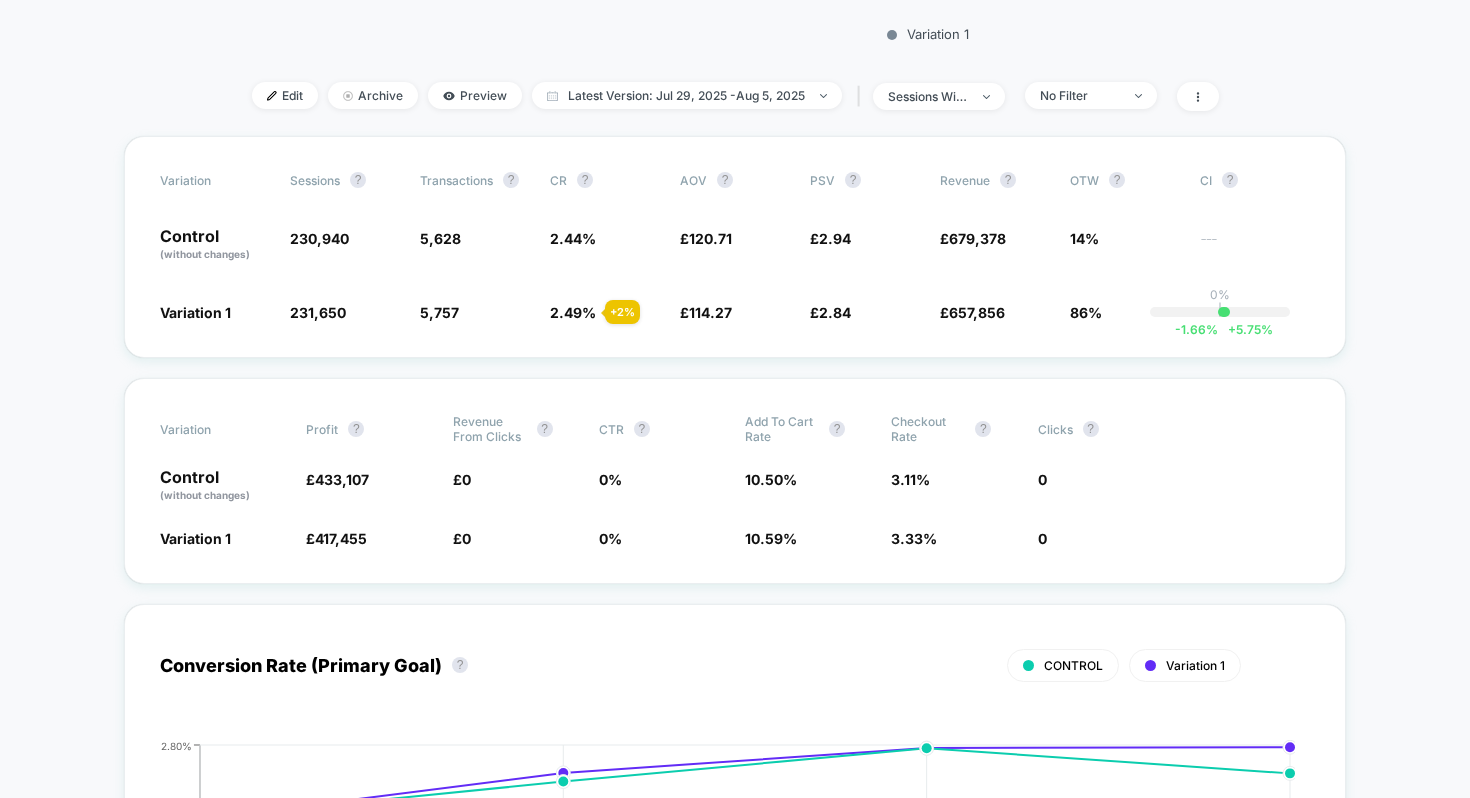 scroll, scrollTop: 0, scrollLeft: 0, axis: both 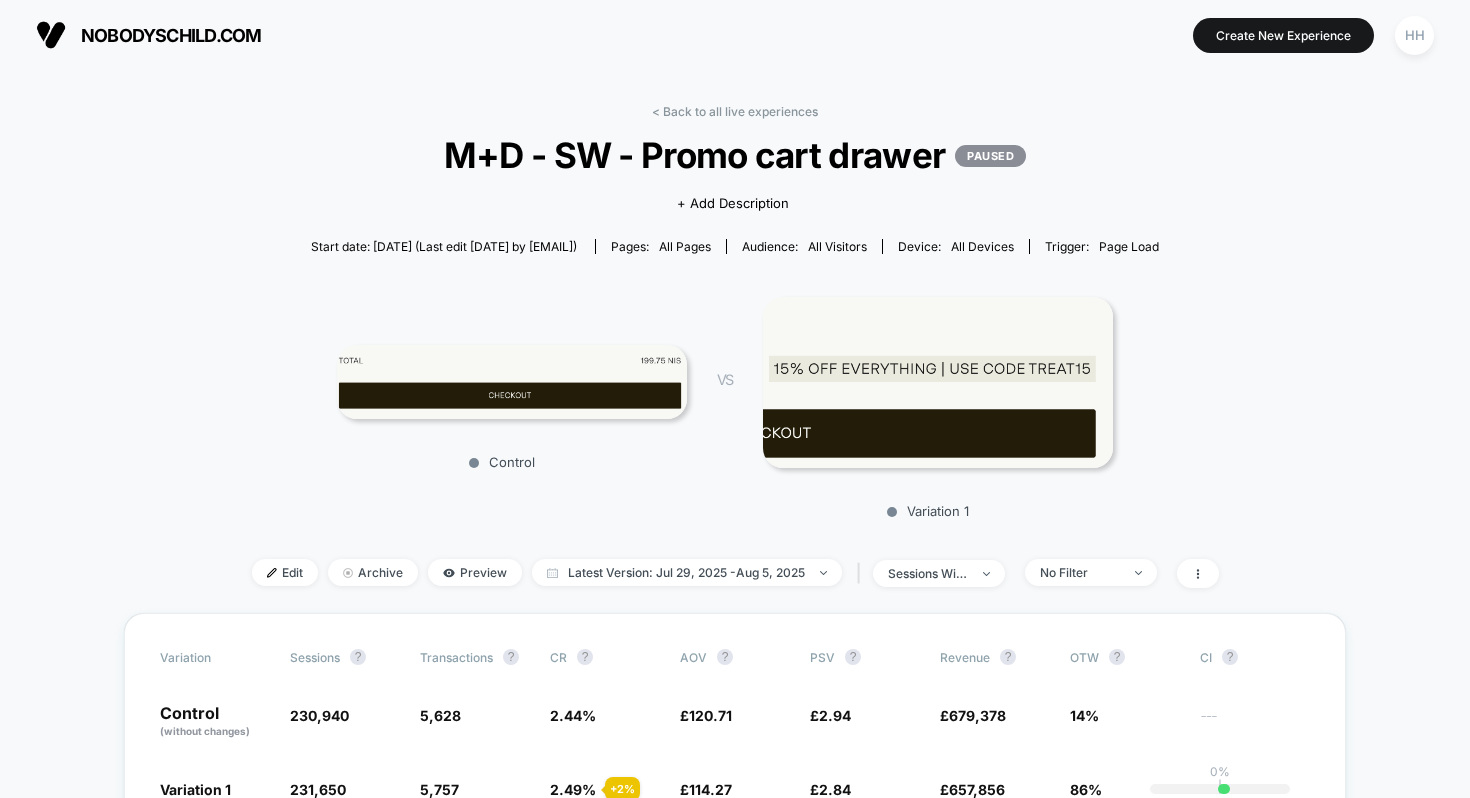 click on "< Back to all live experiences  M+D - SW - Promo cart drawer PAUSED Click to view images Click to edit experience details + Add Description Start date: [DATE] (Last edit [DATE] by [EMAIL]) Pages: all pages Audience: All Visitors Device: all devices Trigger: Page Load Control VS Variation 1 Edit Archive  Preview Latest Version:     Jul [DATE], [YEAR]    -    Aug [DATE], [YEAR] |   sessions with impression   No Filter Variation Sessions ? Transactions ? CR ? AOV ? PSV ? Revenue ? OTW ? CI ? Control (without changes) 230,940 5,628 2.44 % £ 120.71 £ 2.94 £ 679,378 14% --- Variation 1 231,650 + 0.31 % 5,757 + 2 % 2.49 % + 2 % £ 114.27 - 5.3 % £ 2.84 - 3.5 % £ 657,856 - 3.5 % 86% 0% | -1.66 % + 5.75 % Variation Profit ? Revenue From Clicks ? CTR ? Add To Cart Rate ? Checkout Rate ? Clicks ? Control (without changes) £ 433,107 £ 0 0 % 10.50 % 3.11 % 0 Variation 1 £ 417,455 - 3.9 % £ 0 0 % 10.59 % + 0.89 % 3.33 % + 7 % 0 Conversion Rate (Primary Goal) ? CONTROL Variation 1 Hide [DATE]-[YEAR] ?" at bounding box center (735, 4360) 